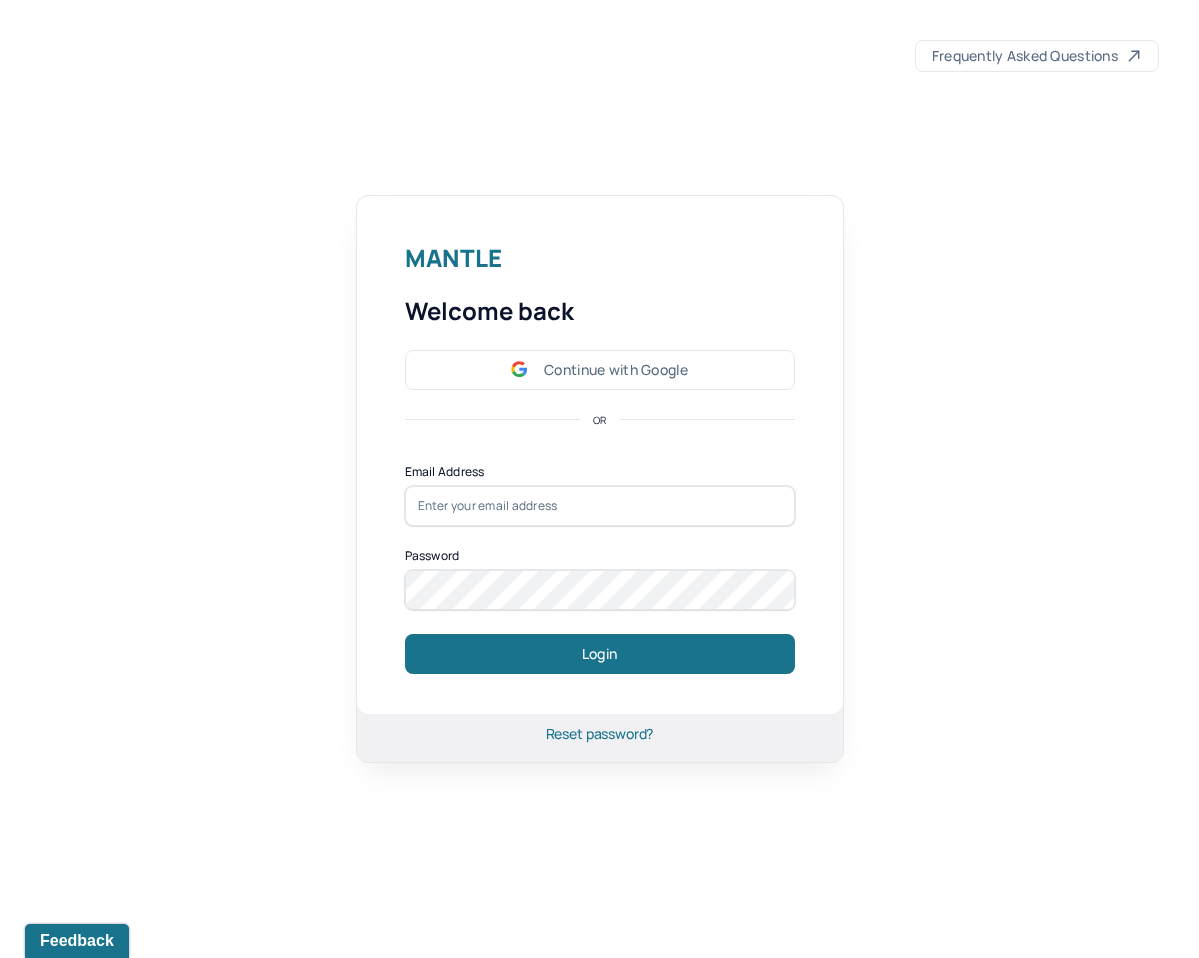 scroll, scrollTop: 0, scrollLeft: 0, axis: both 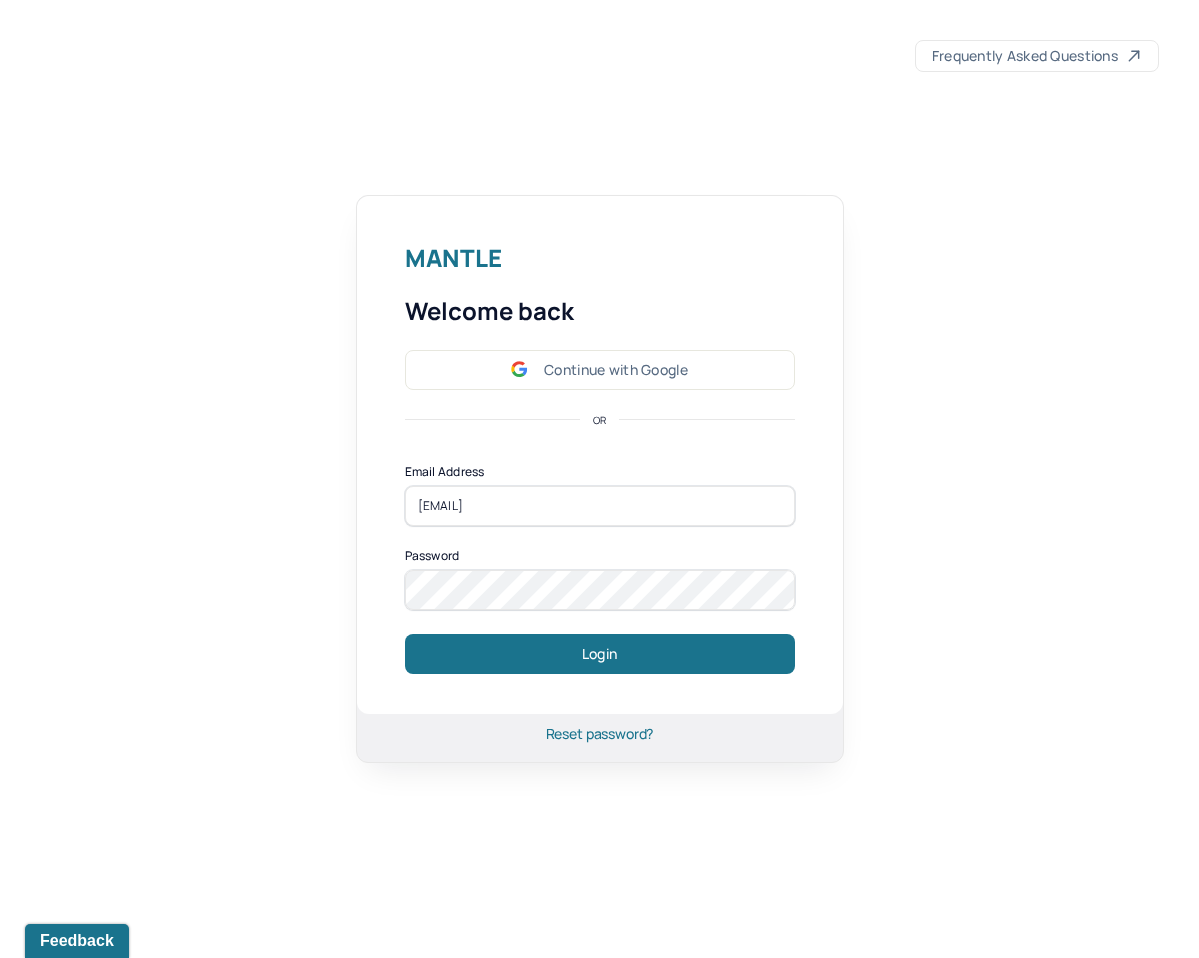 click on "Login" at bounding box center [600, 654] 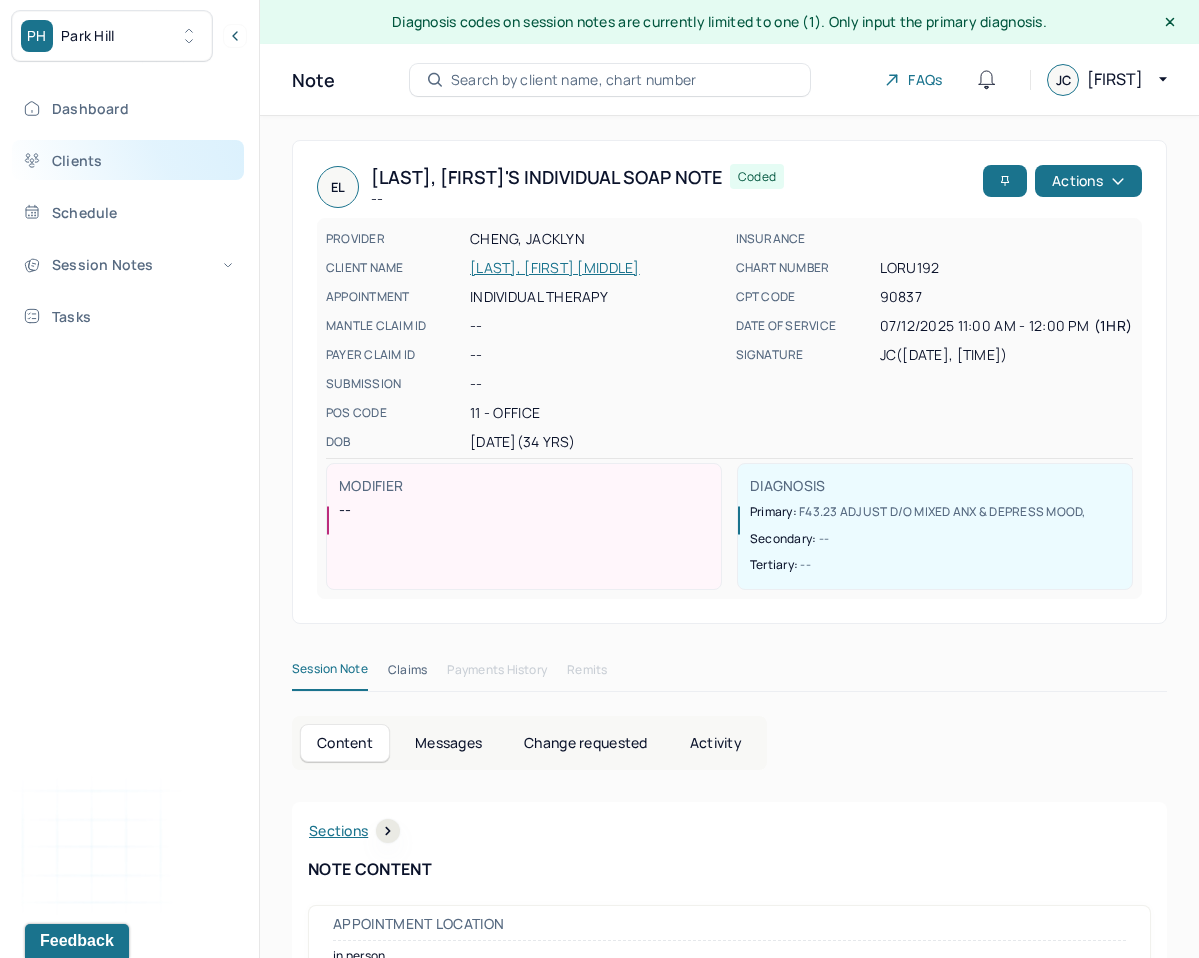 click on "Clients" at bounding box center [128, 160] 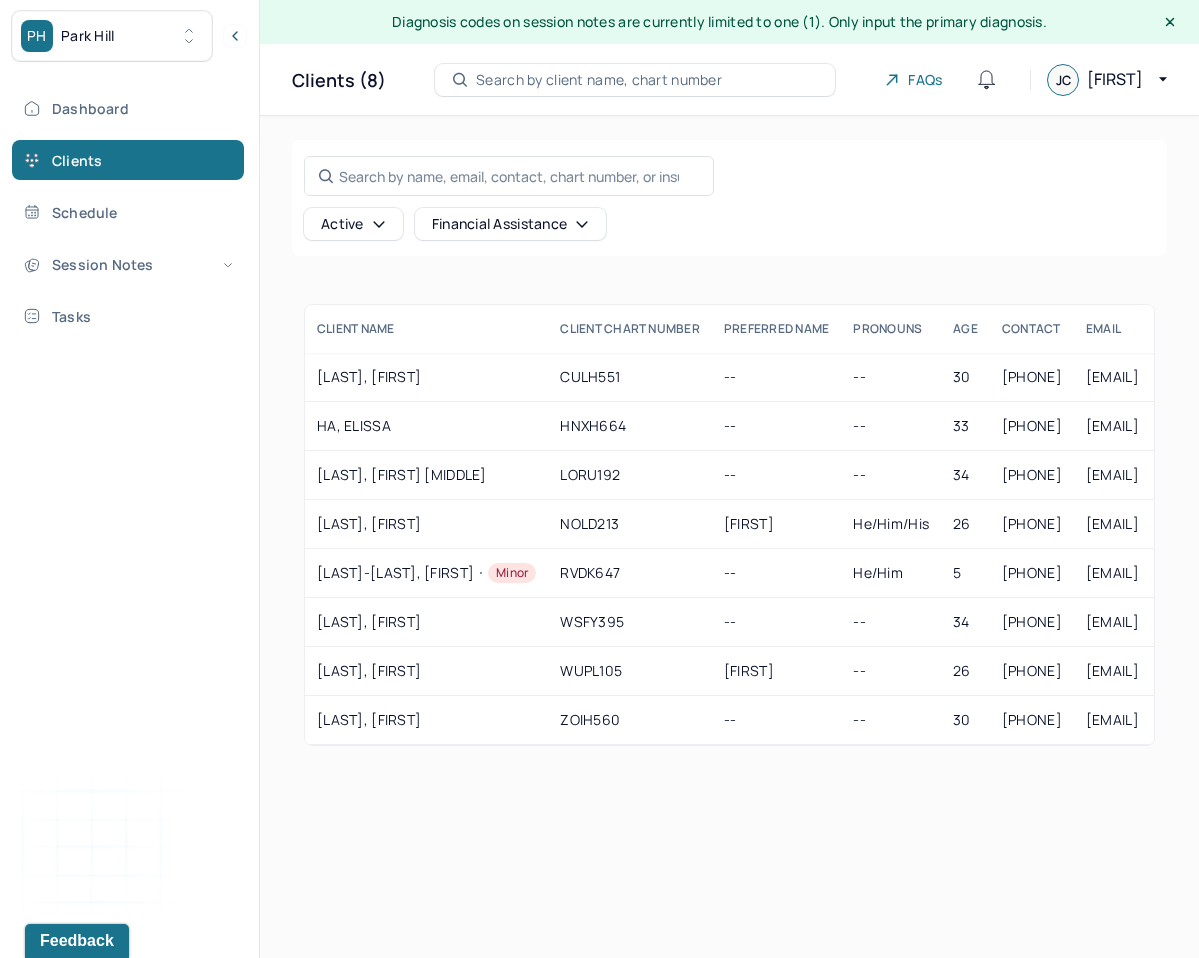 click on "Park Hill" at bounding box center (88, 36) 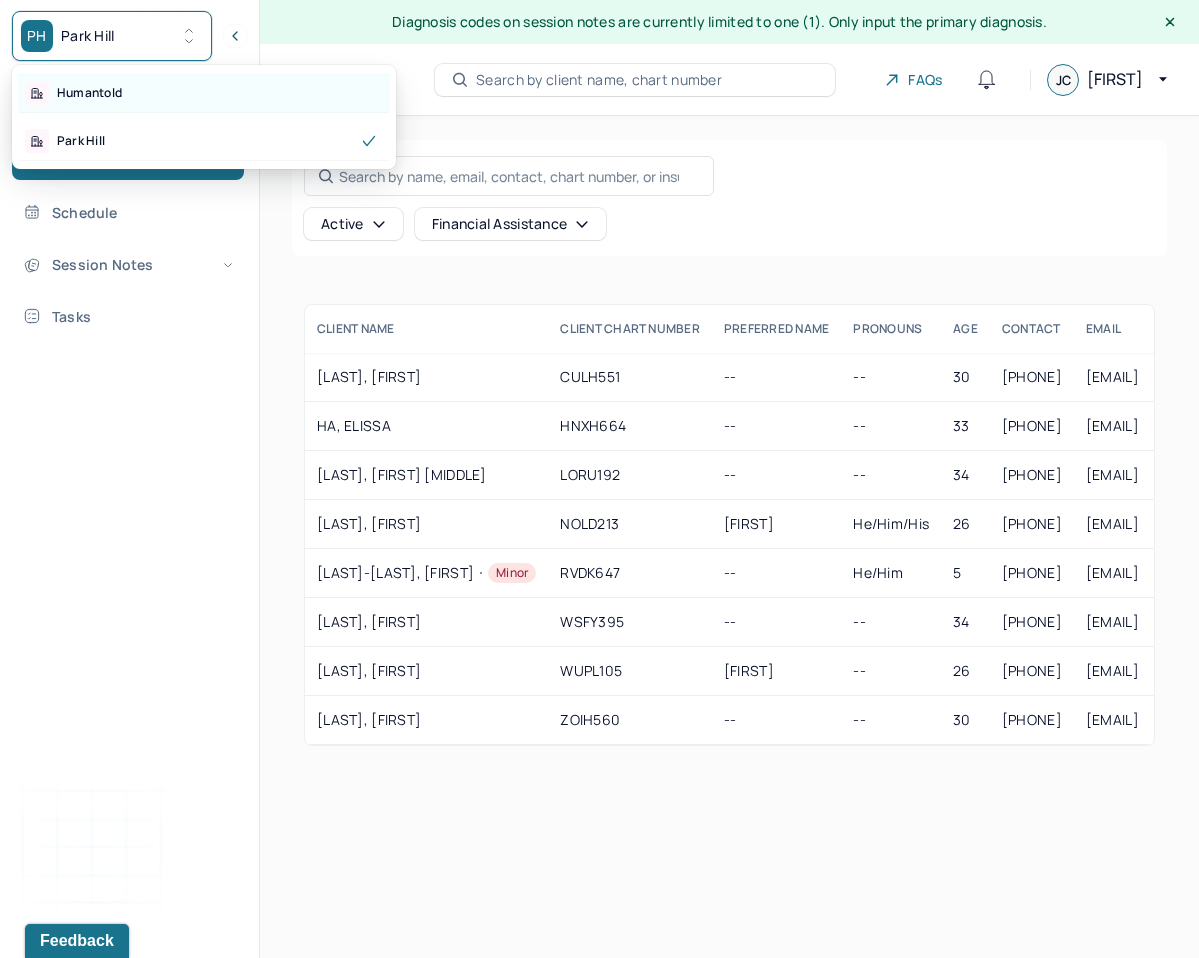 click on "Humantold" at bounding box center [204, 93] 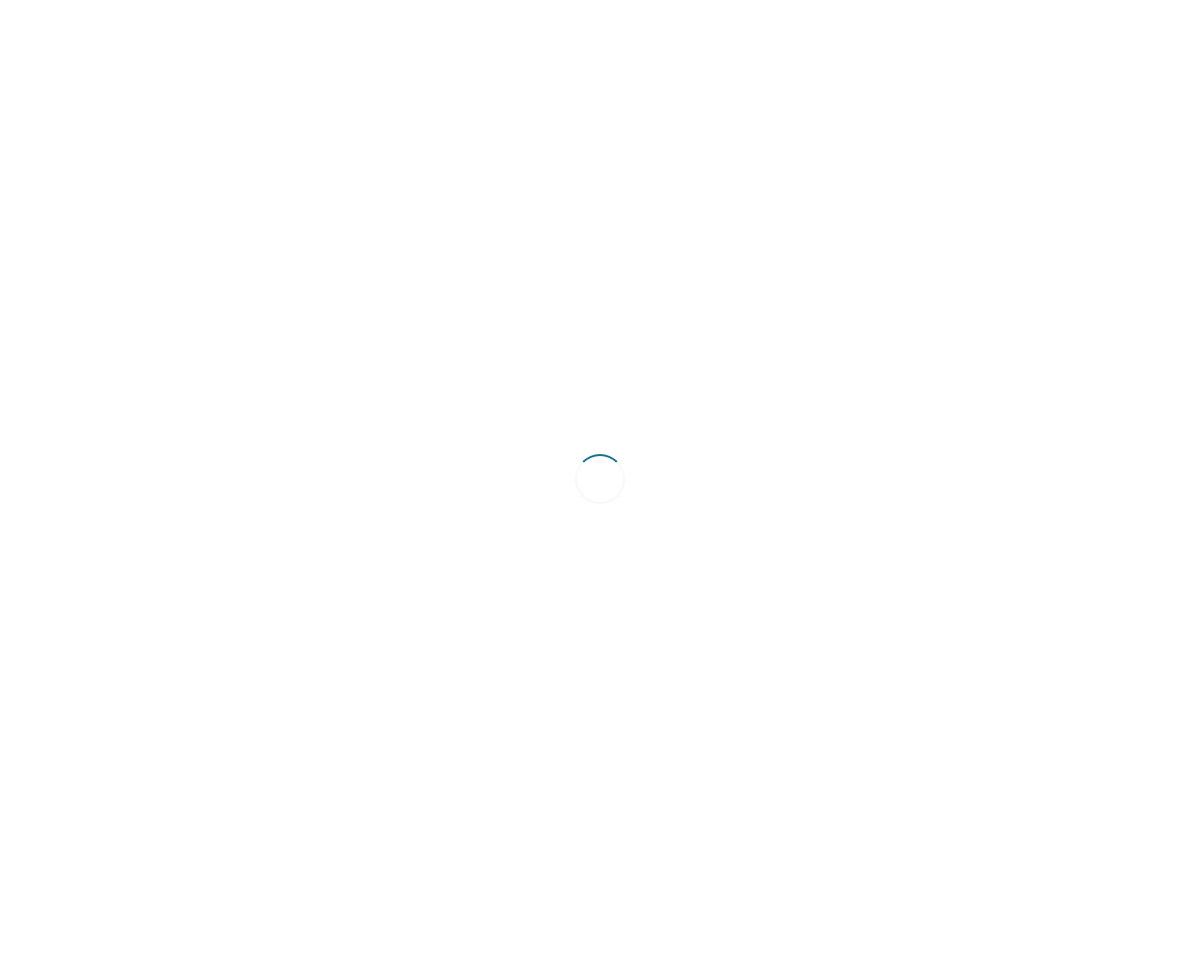 scroll, scrollTop: 0, scrollLeft: 0, axis: both 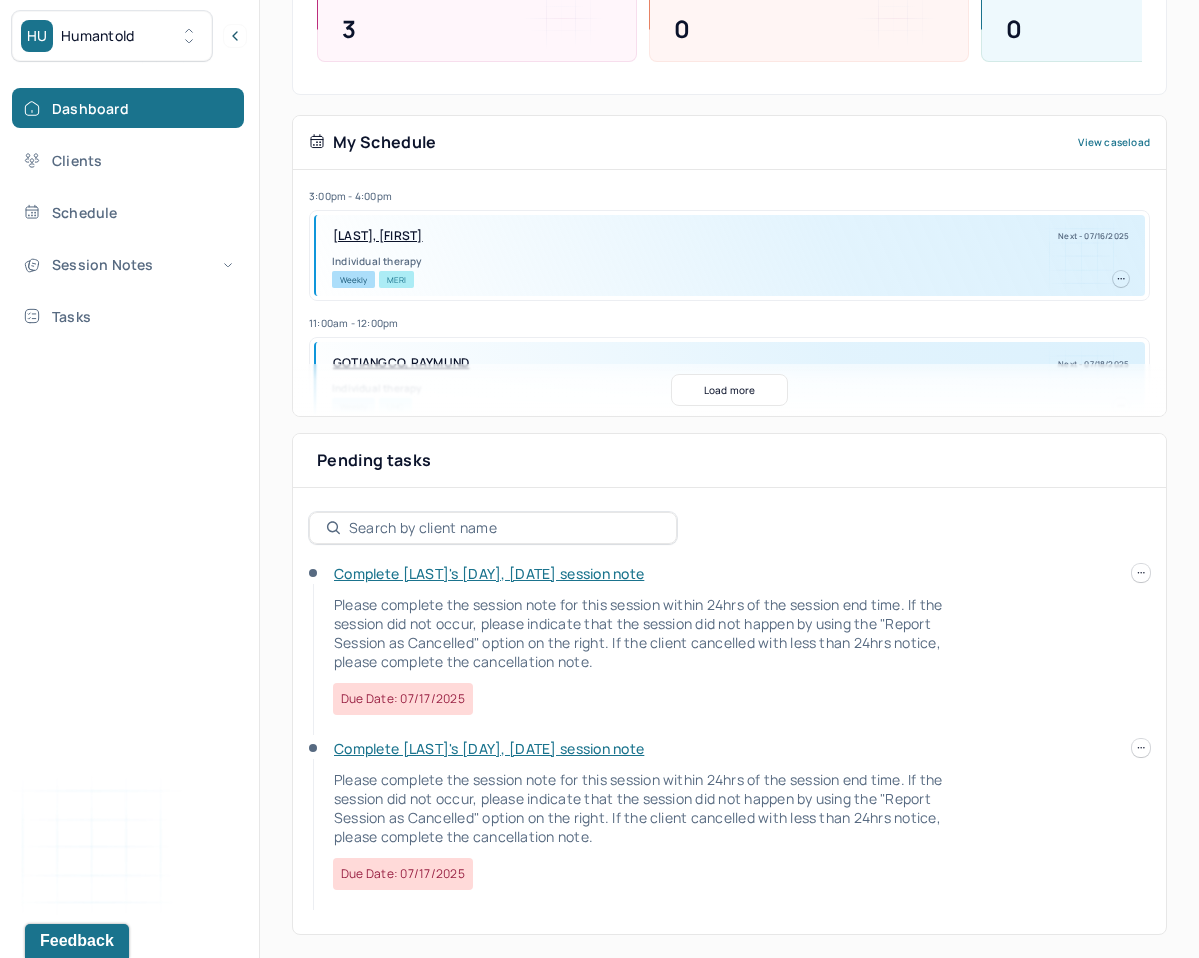 click 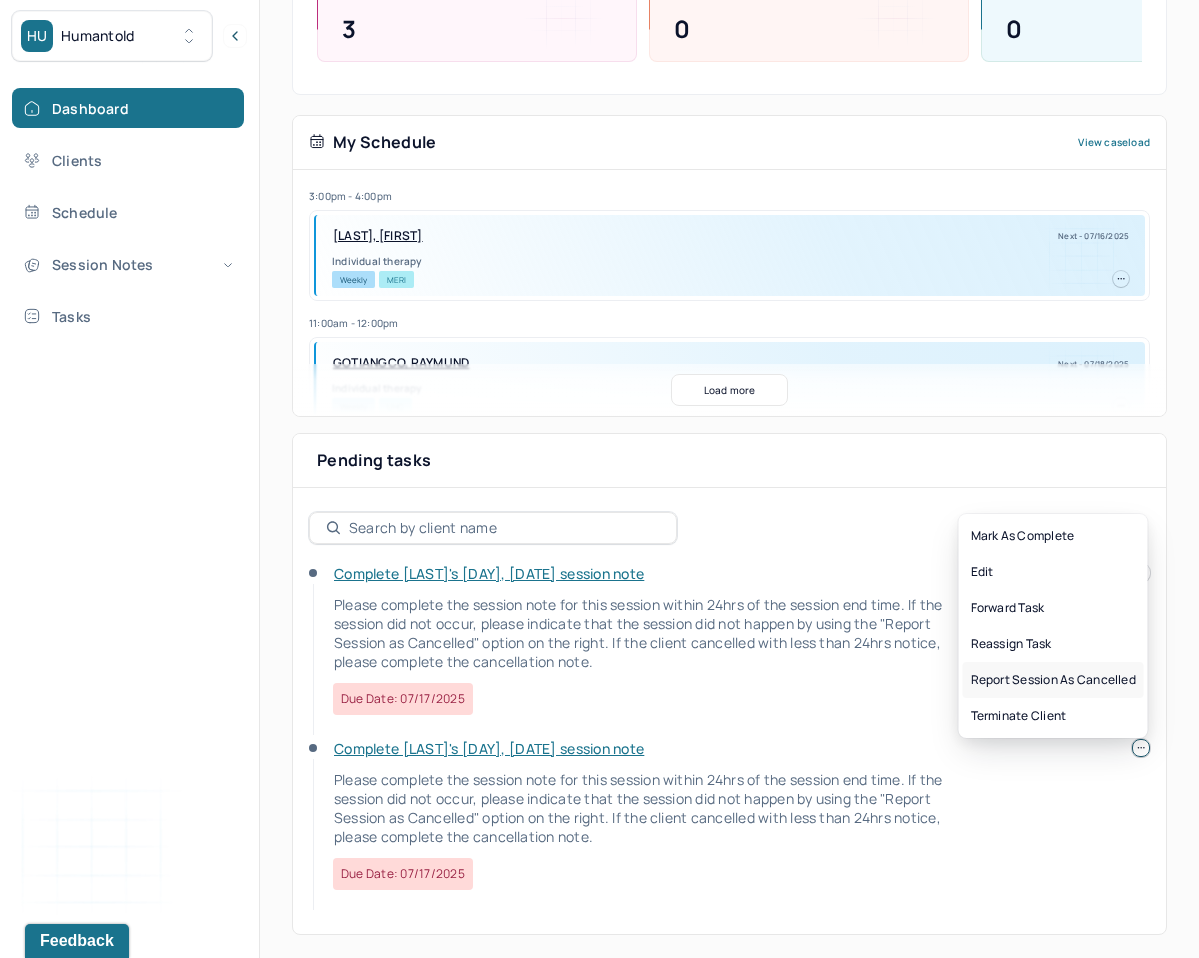 click on "Report session as cancelled" at bounding box center (1053, 680) 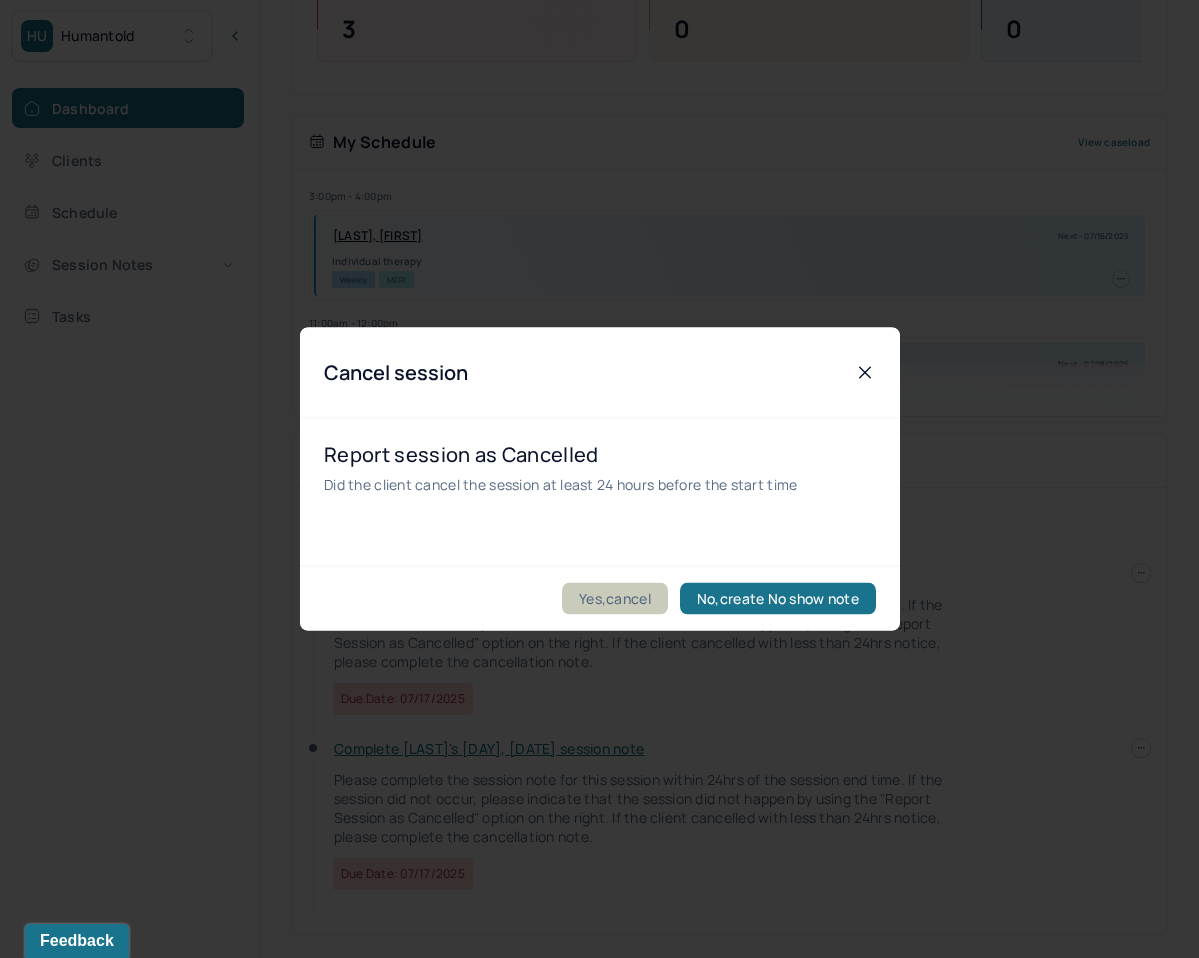 click on "Yes,cancel" at bounding box center (615, 599) 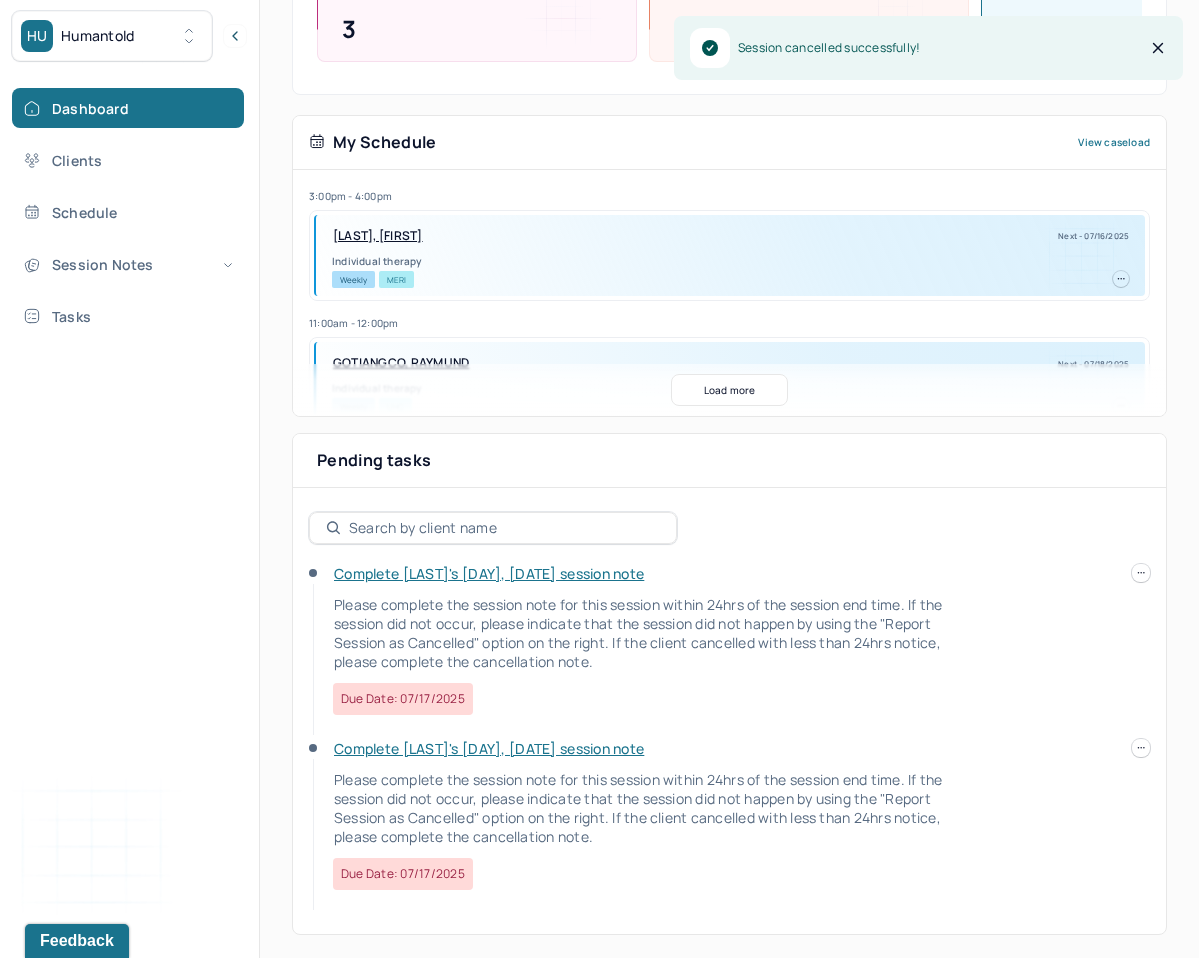 scroll, scrollTop: 175, scrollLeft: 0, axis: vertical 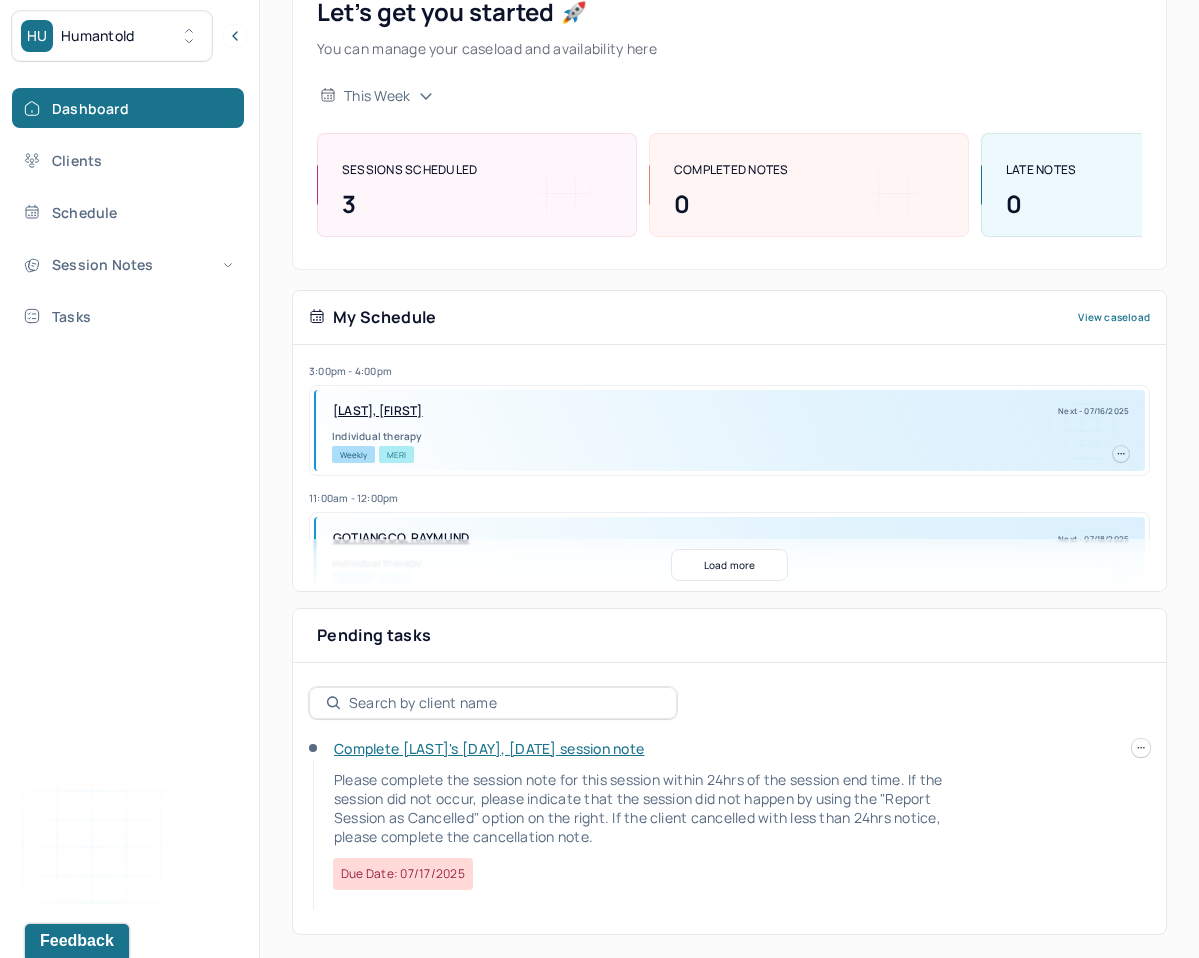 click on "Load more" at bounding box center [730, 565] 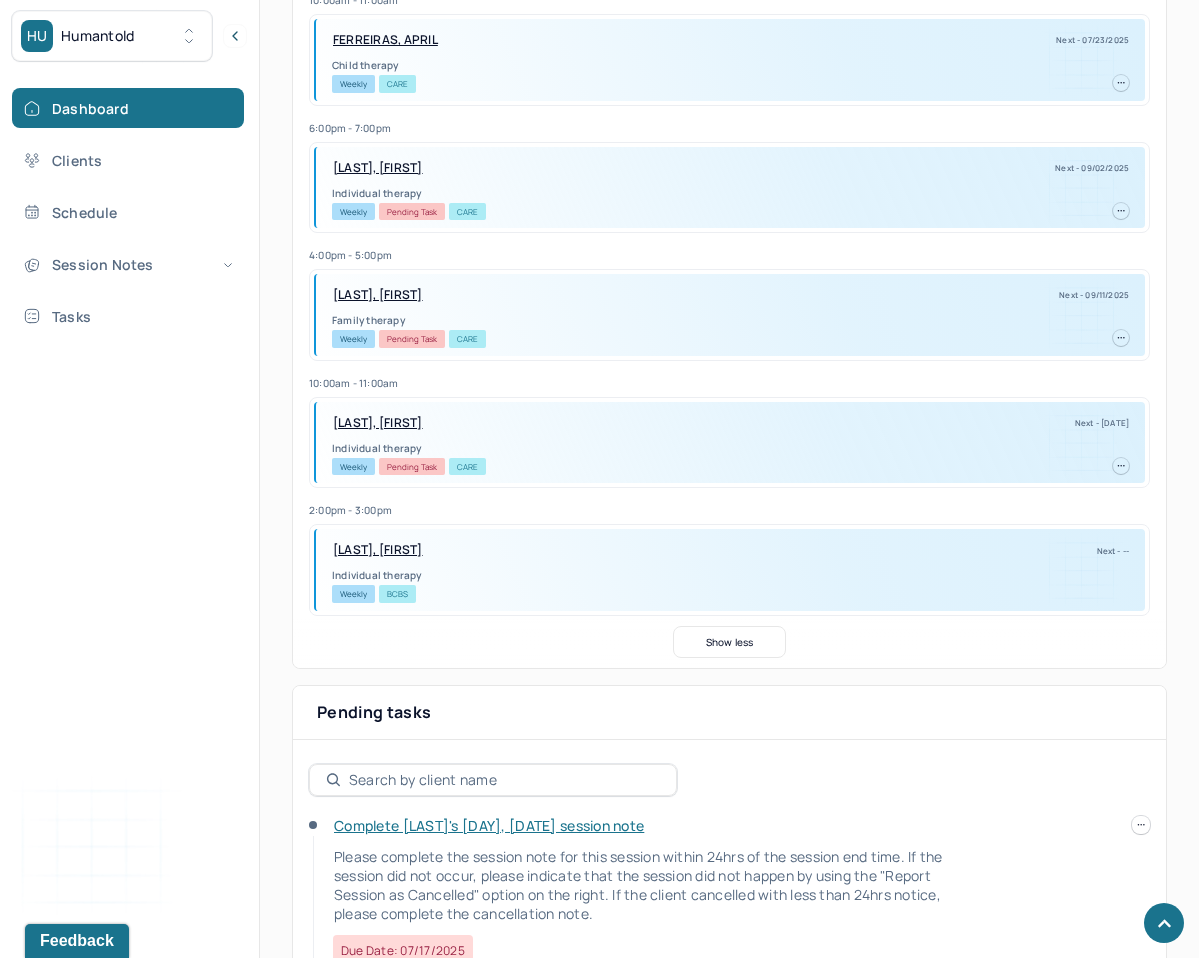 scroll, scrollTop: 809, scrollLeft: 0, axis: vertical 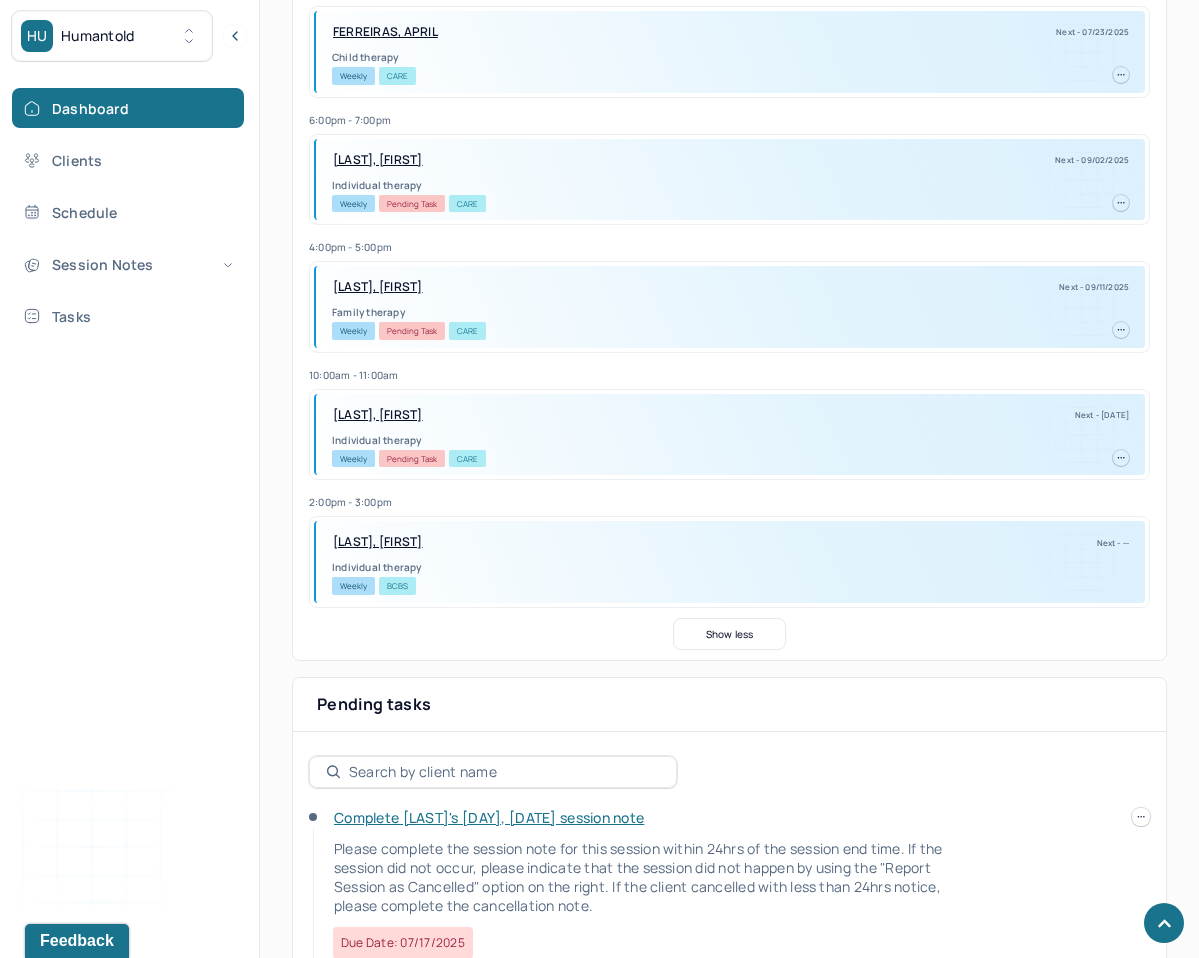 click on "ZHANG, RAY" at bounding box center (378, 542) 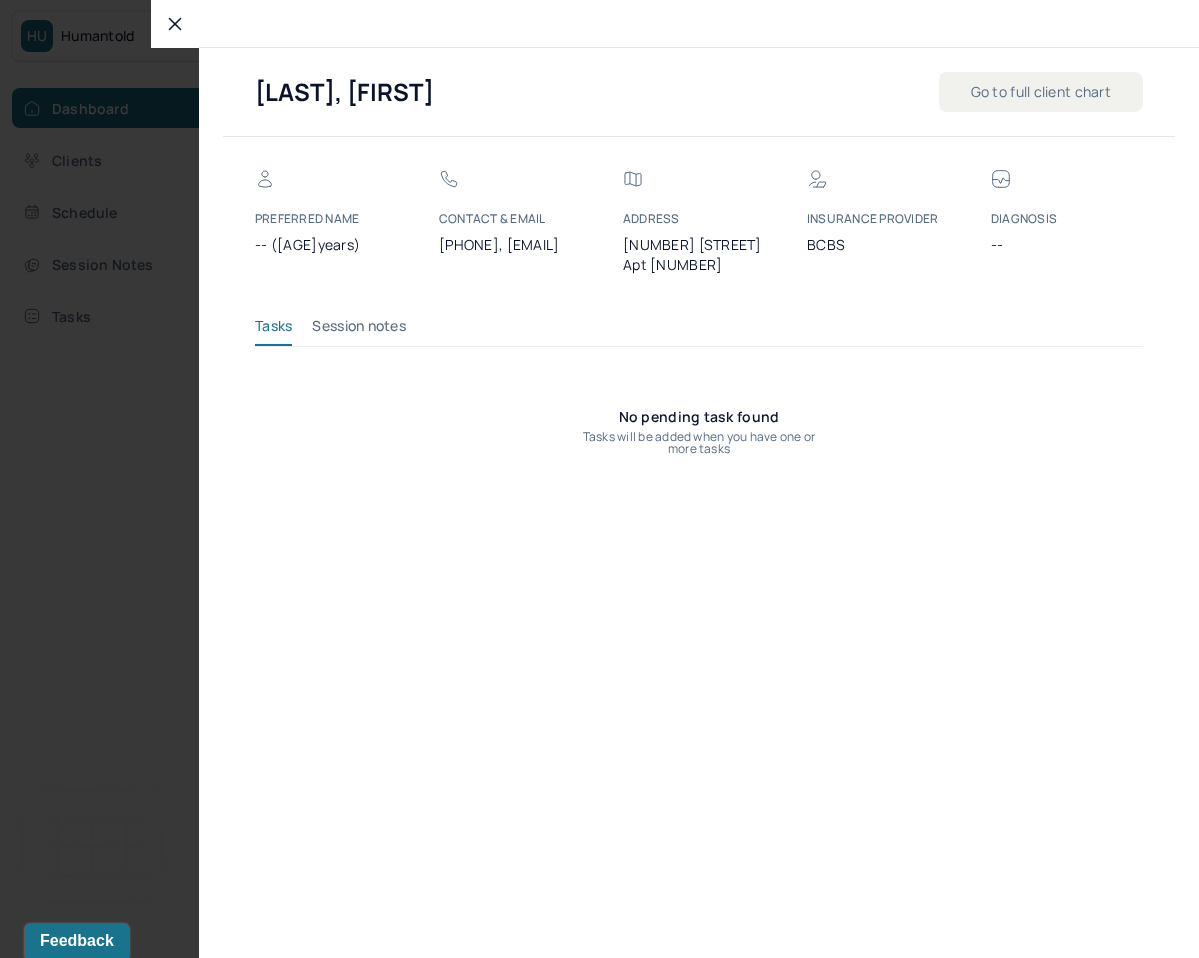 click at bounding box center [599, 479] 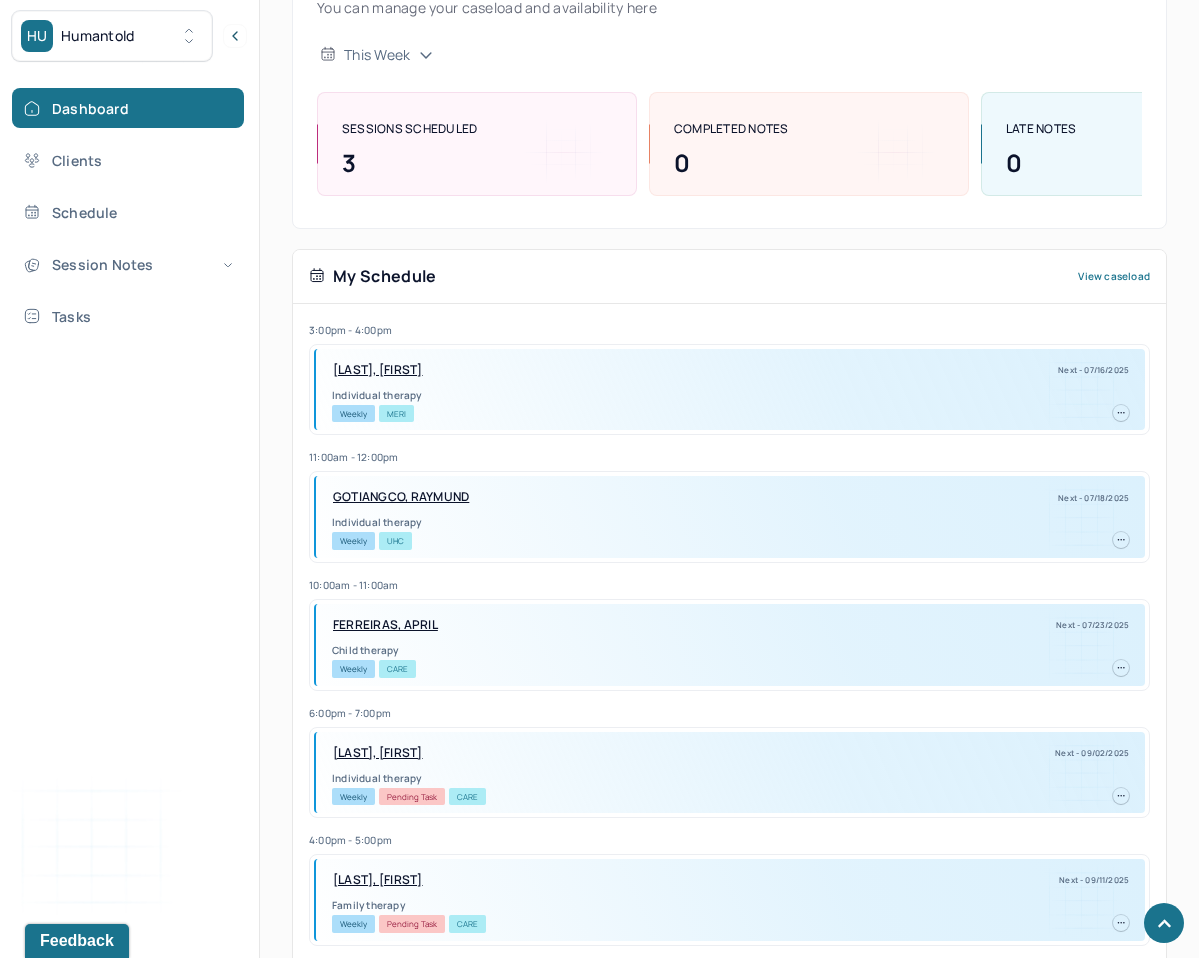 scroll, scrollTop: 0, scrollLeft: 0, axis: both 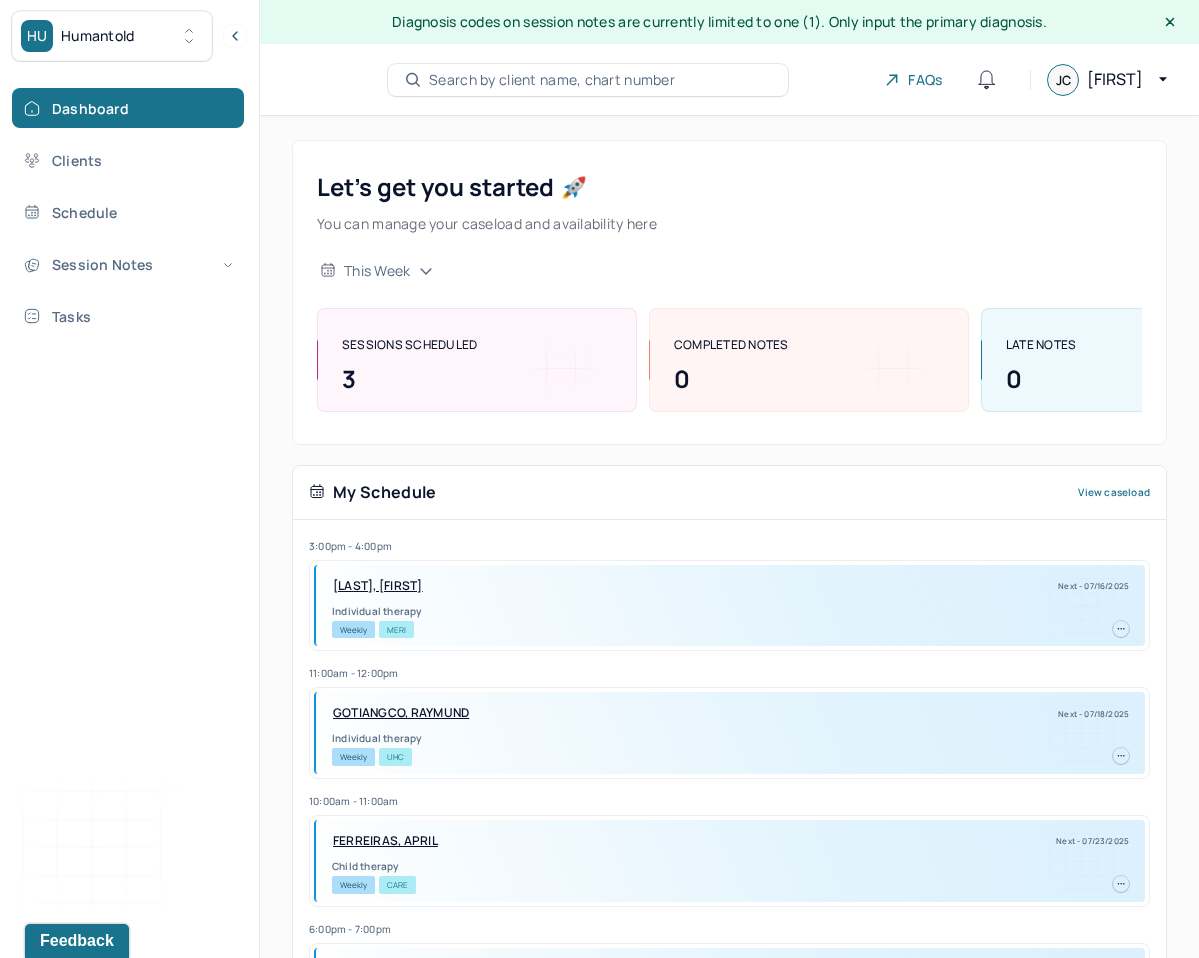 click on "Humantold" at bounding box center (98, 36) 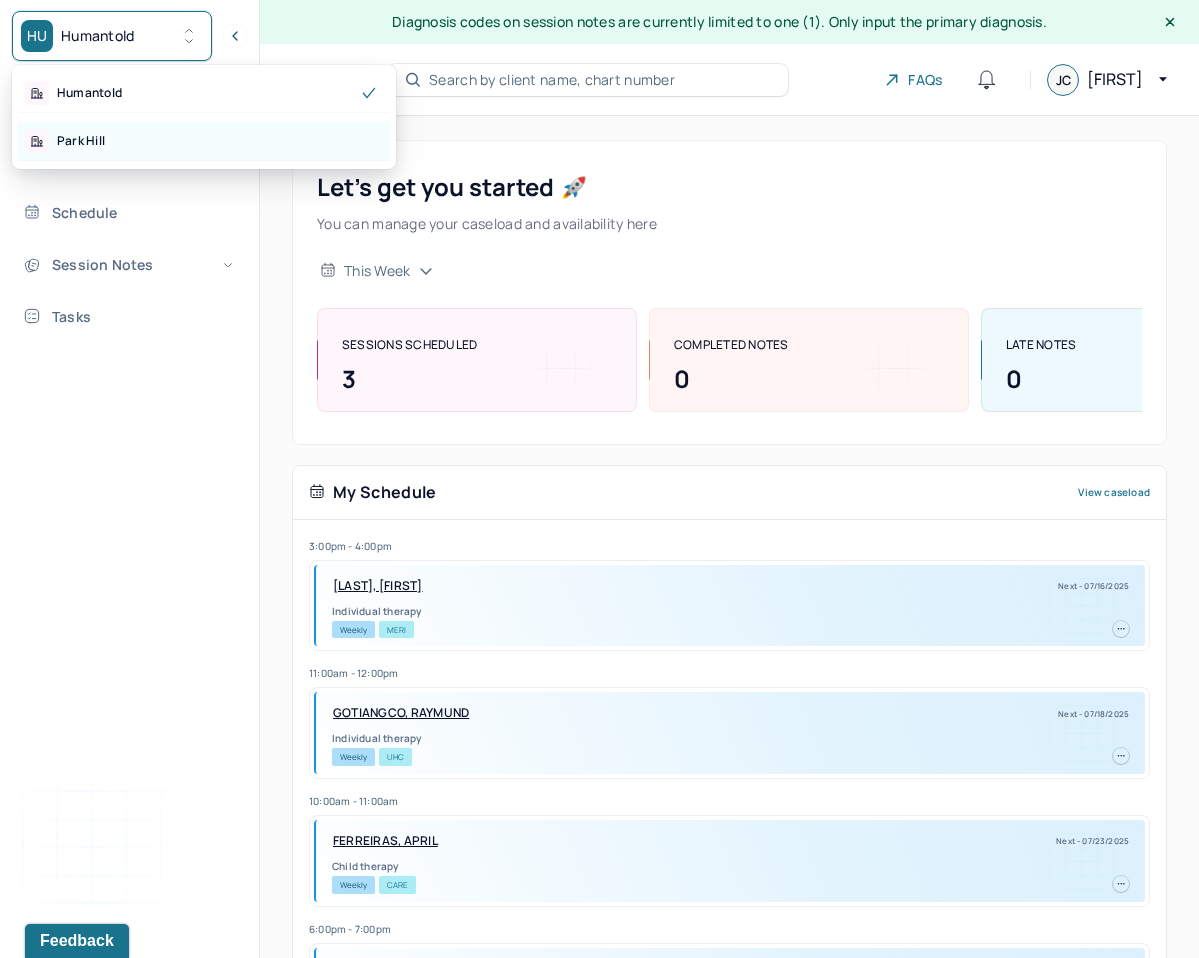 click on "Park Hill" at bounding box center [204, 141] 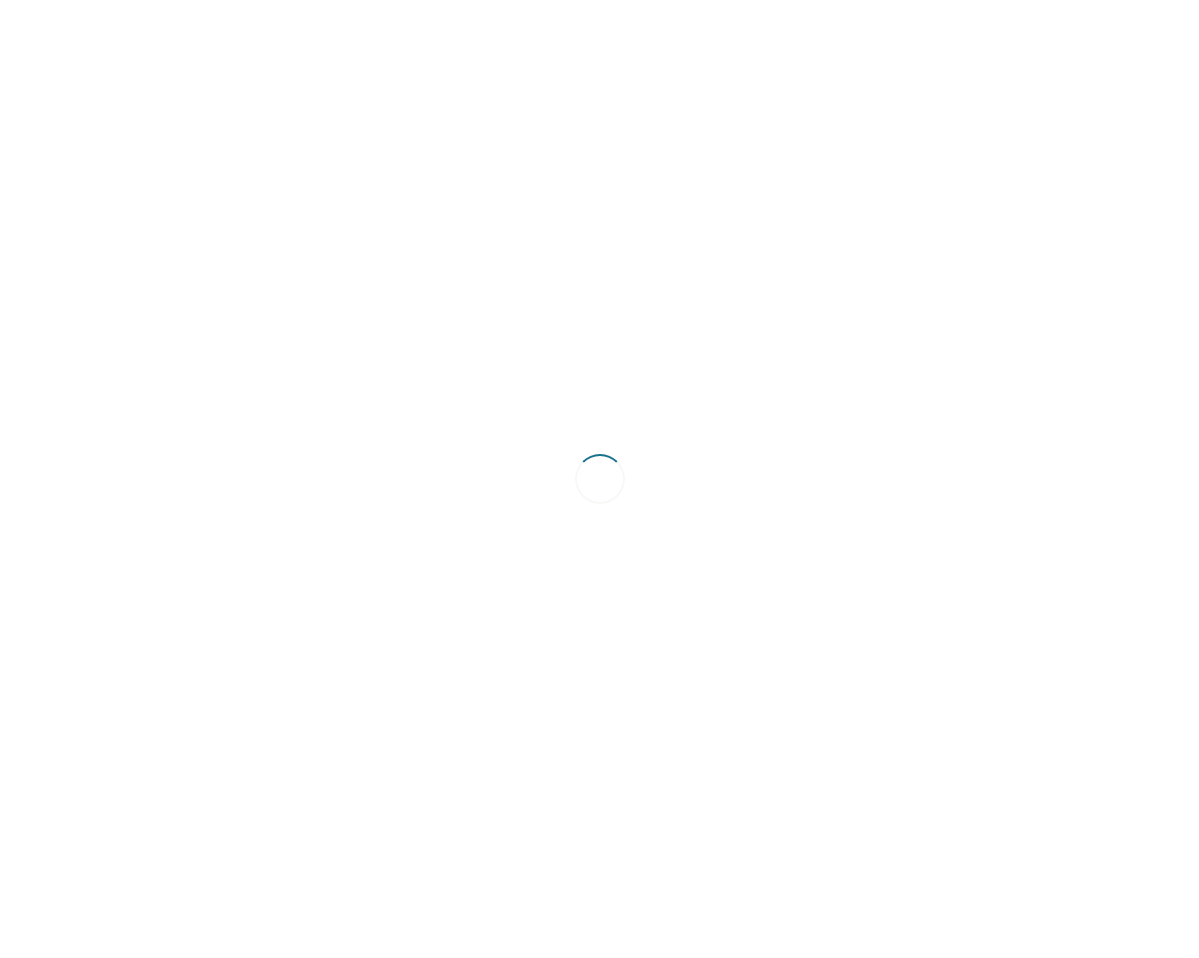 scroll, scrollTop: 0, scrollLeft: 0, axis: both 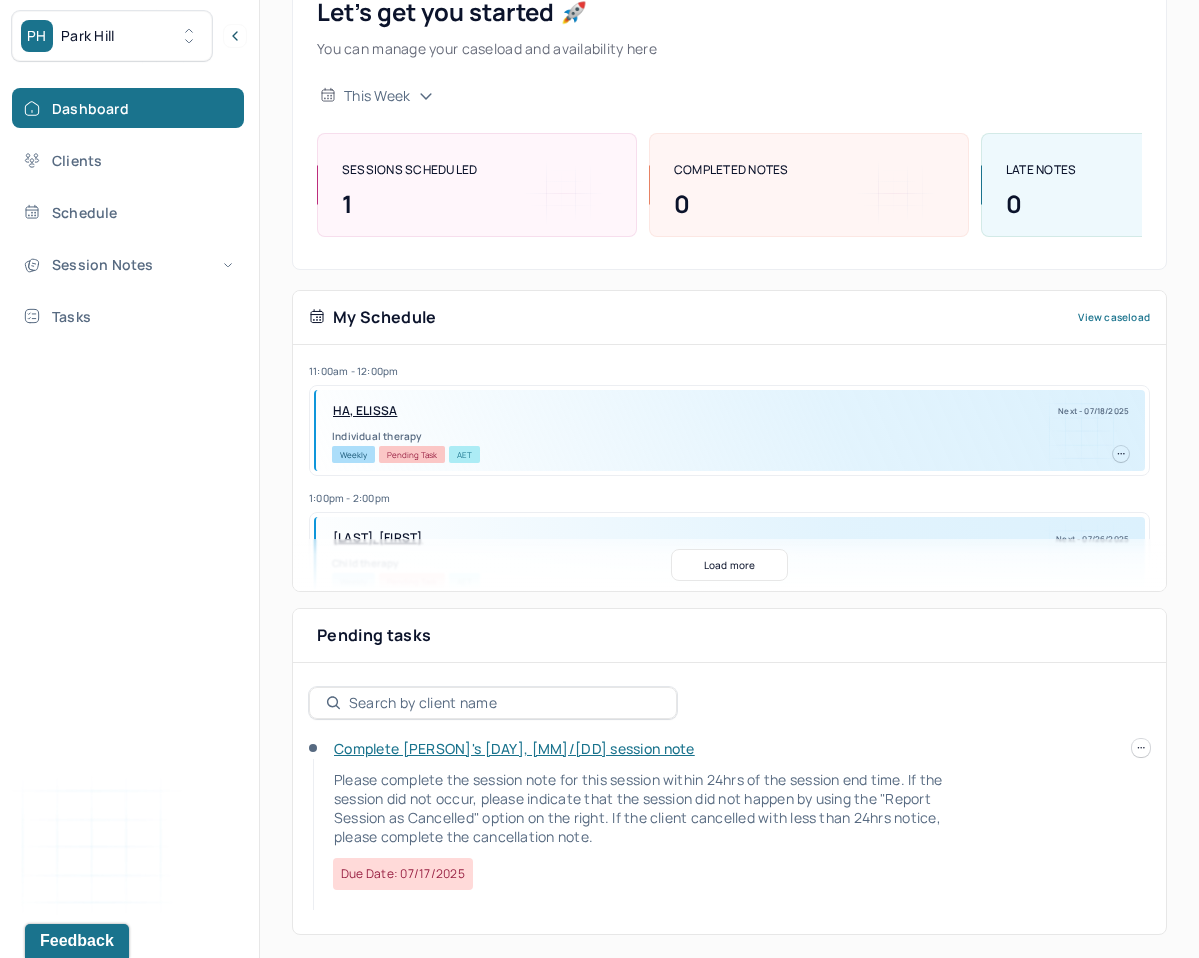 click on "Load more" at bounding box center (730, 565) 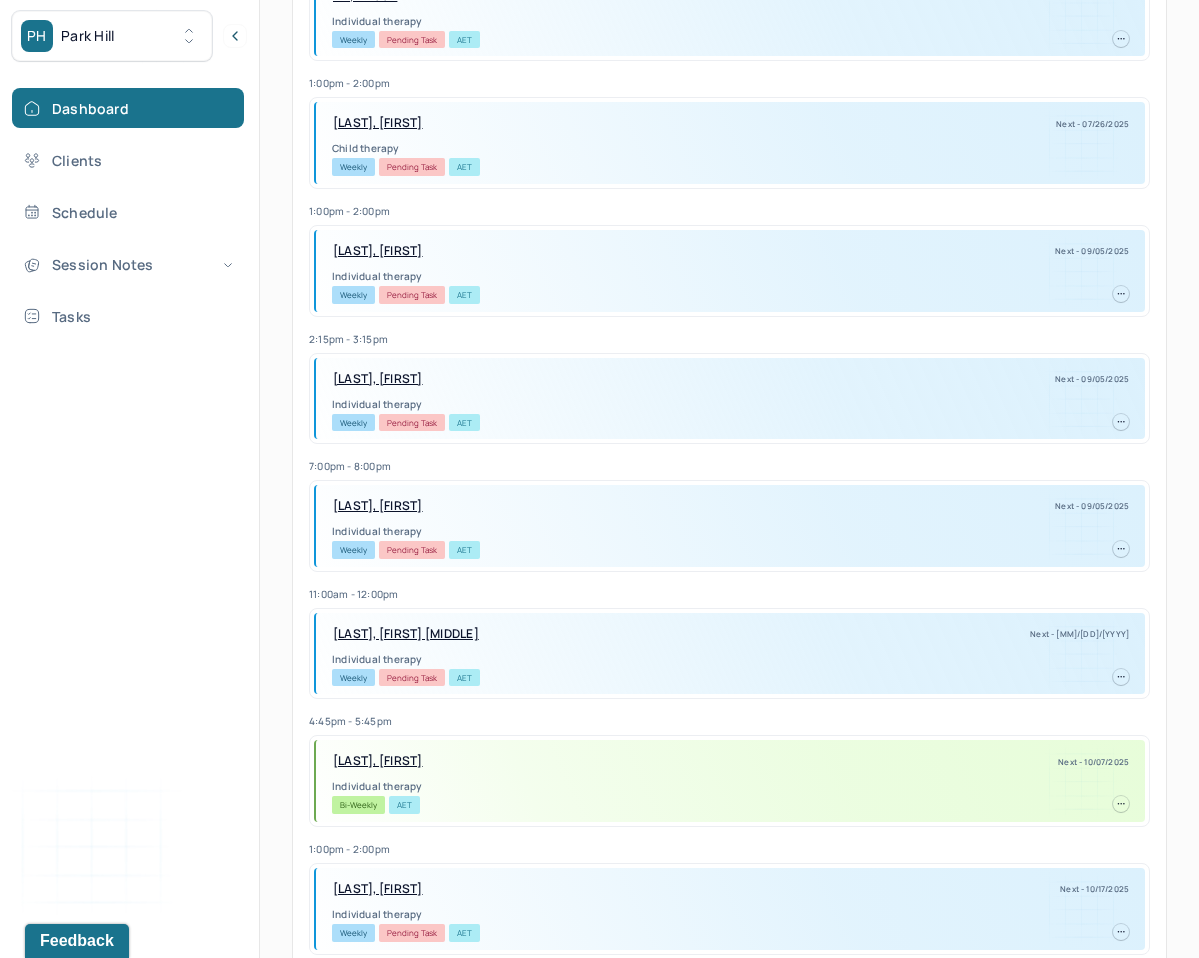 scroll, scrollTop: 811, scrollLeft: 0, axis: vertical 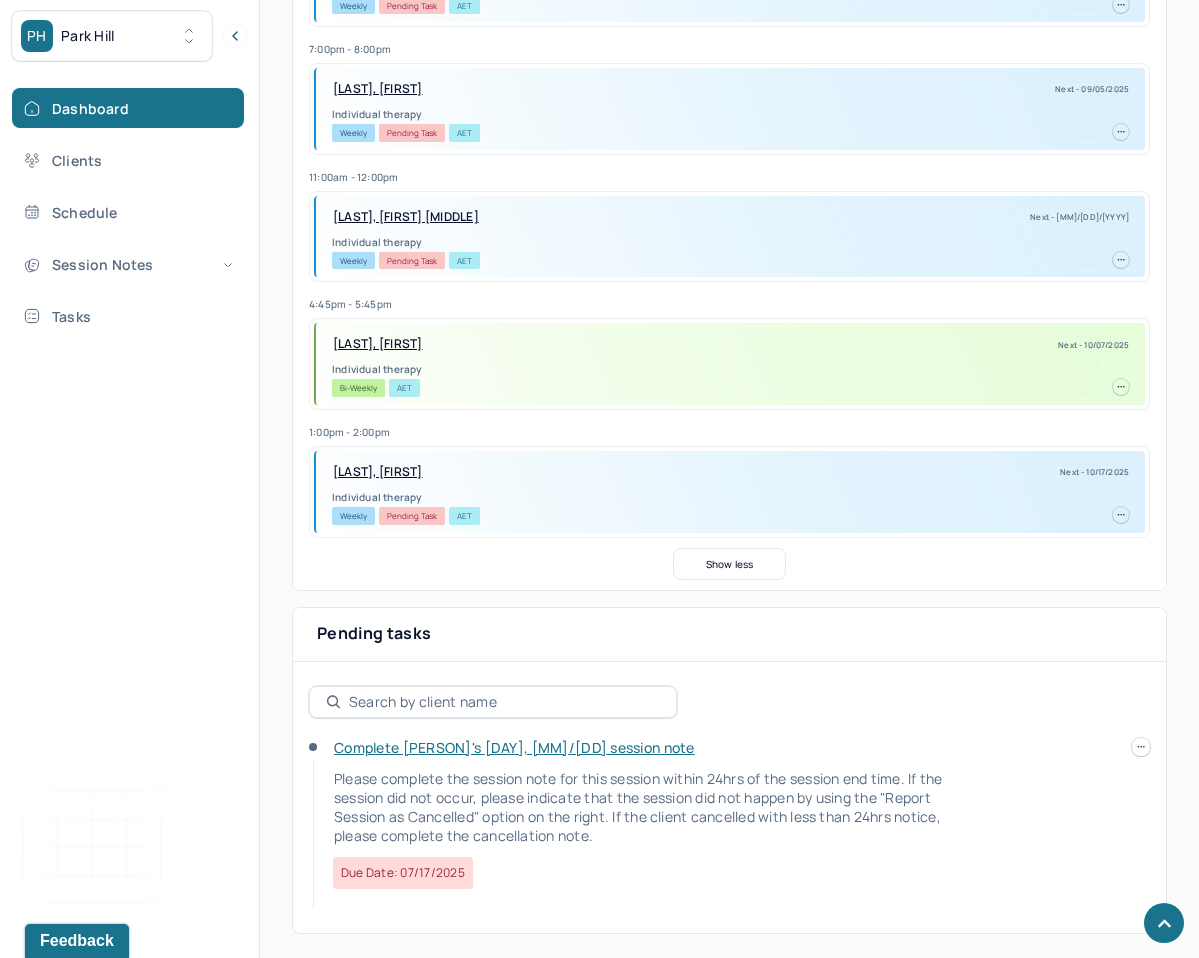 click at bounding box center [1141, 747] 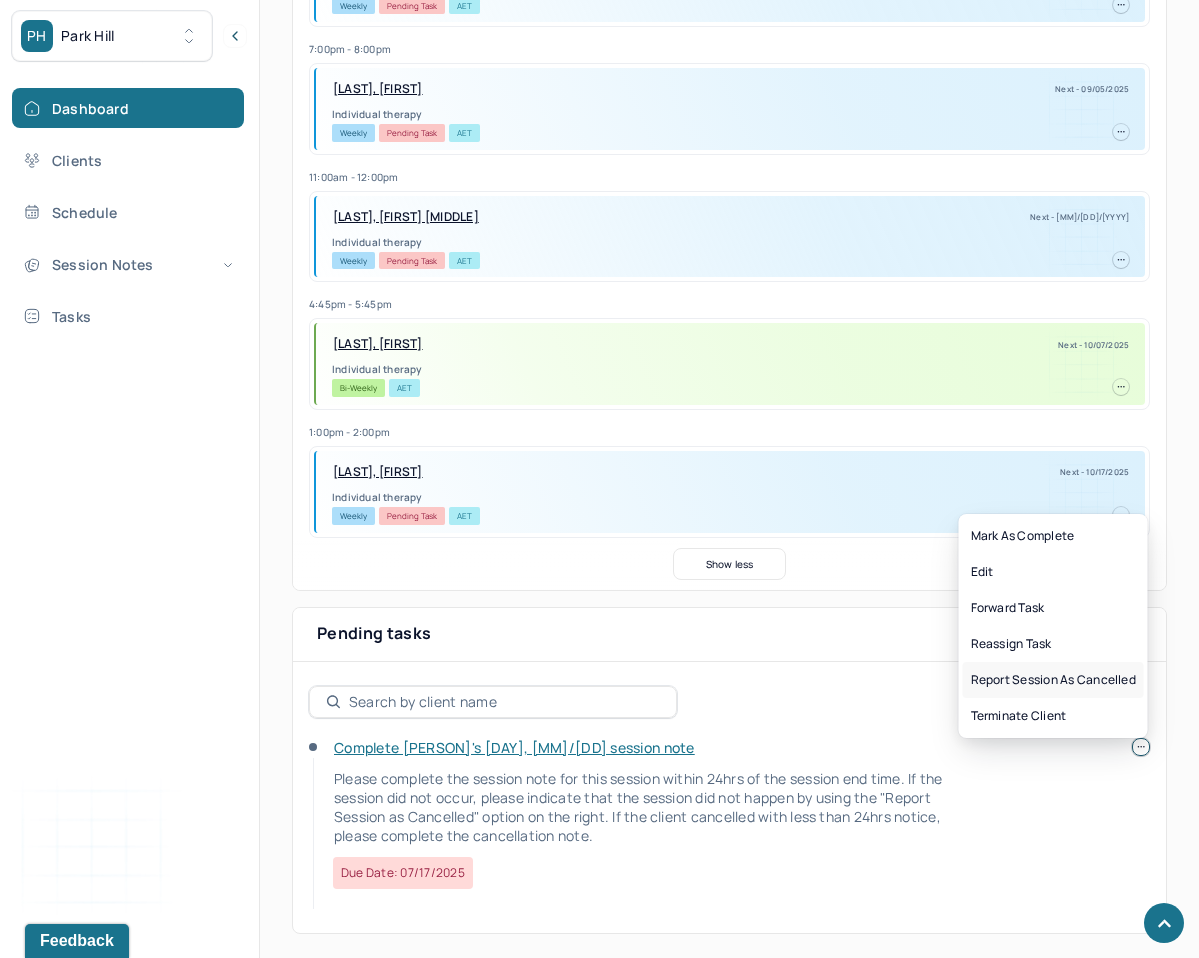 click on "Report session as cancelled" at bounding box center [1053, 680] 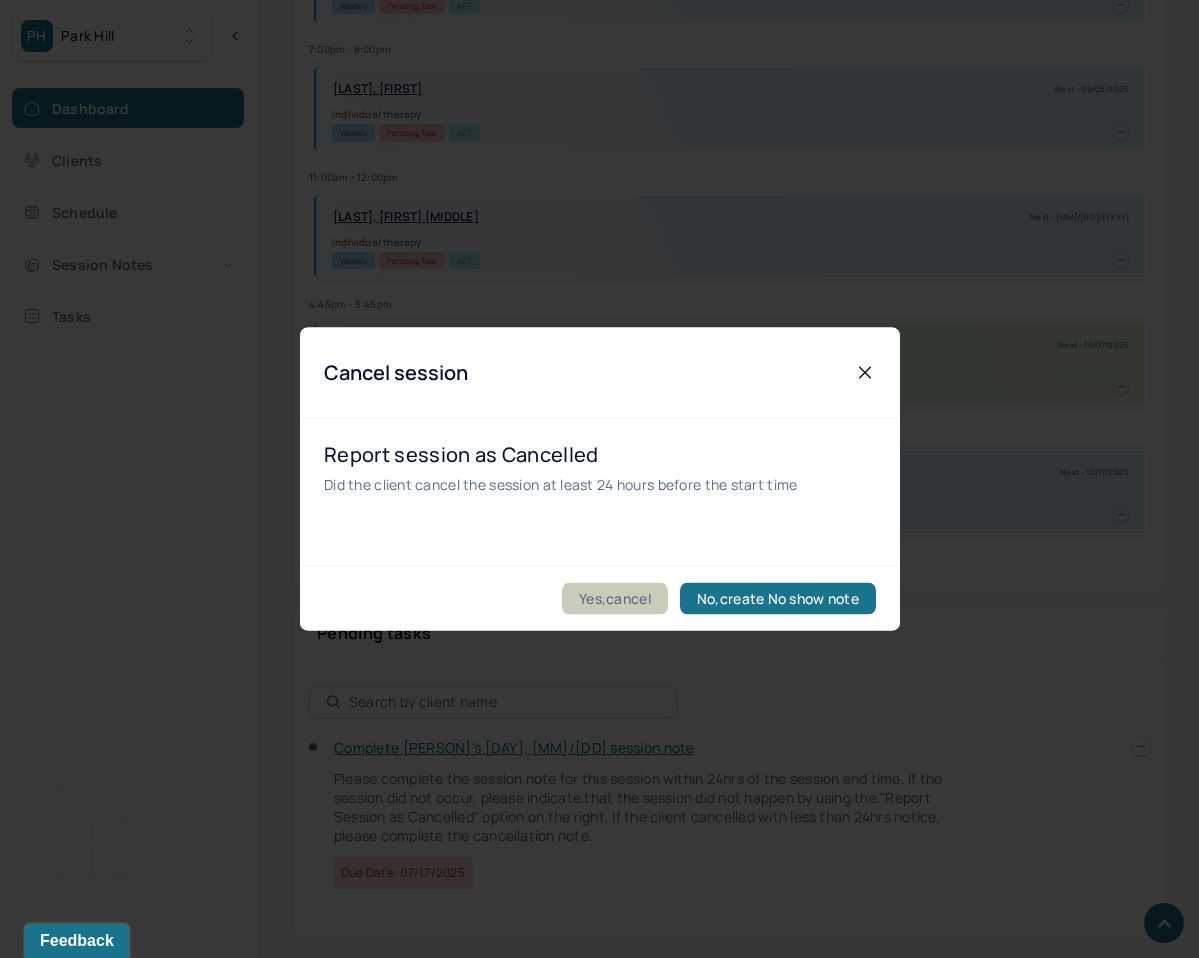 click on "Yes,cancel" at bounding box center [615, 599] 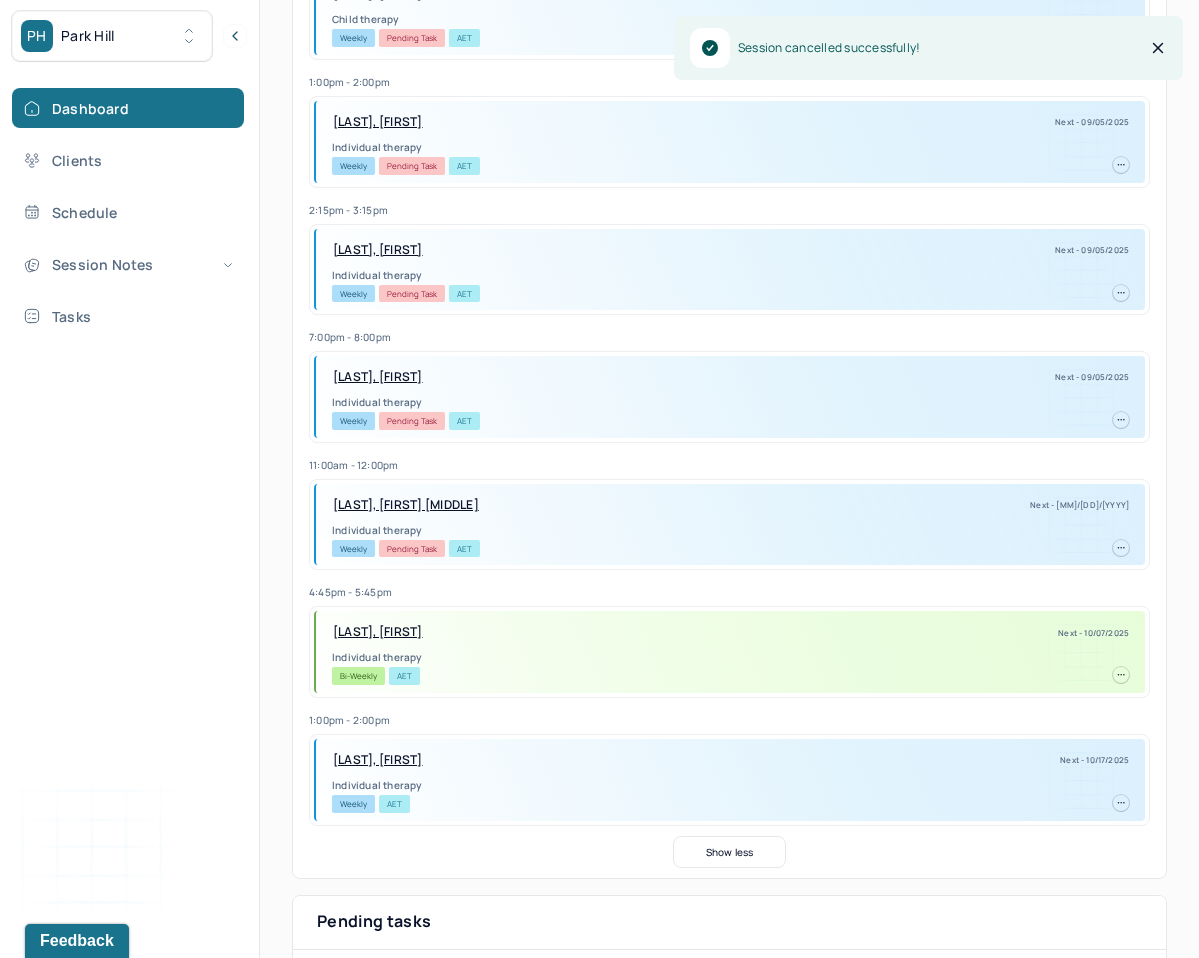 scroll, scrollTop: 925, scrollLeft: 0, axis: vertical 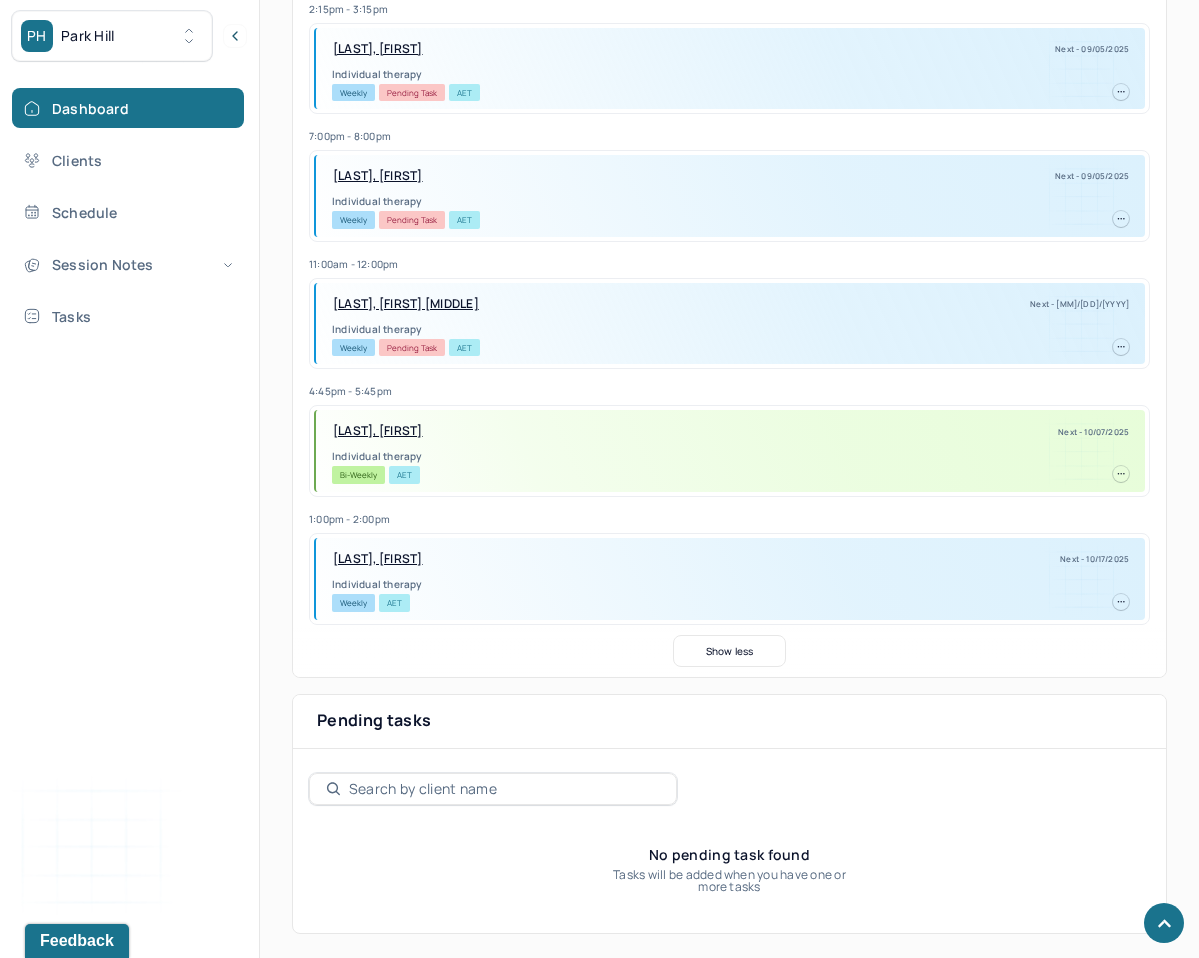 click on "Show less" at bounding box center (730, 651) 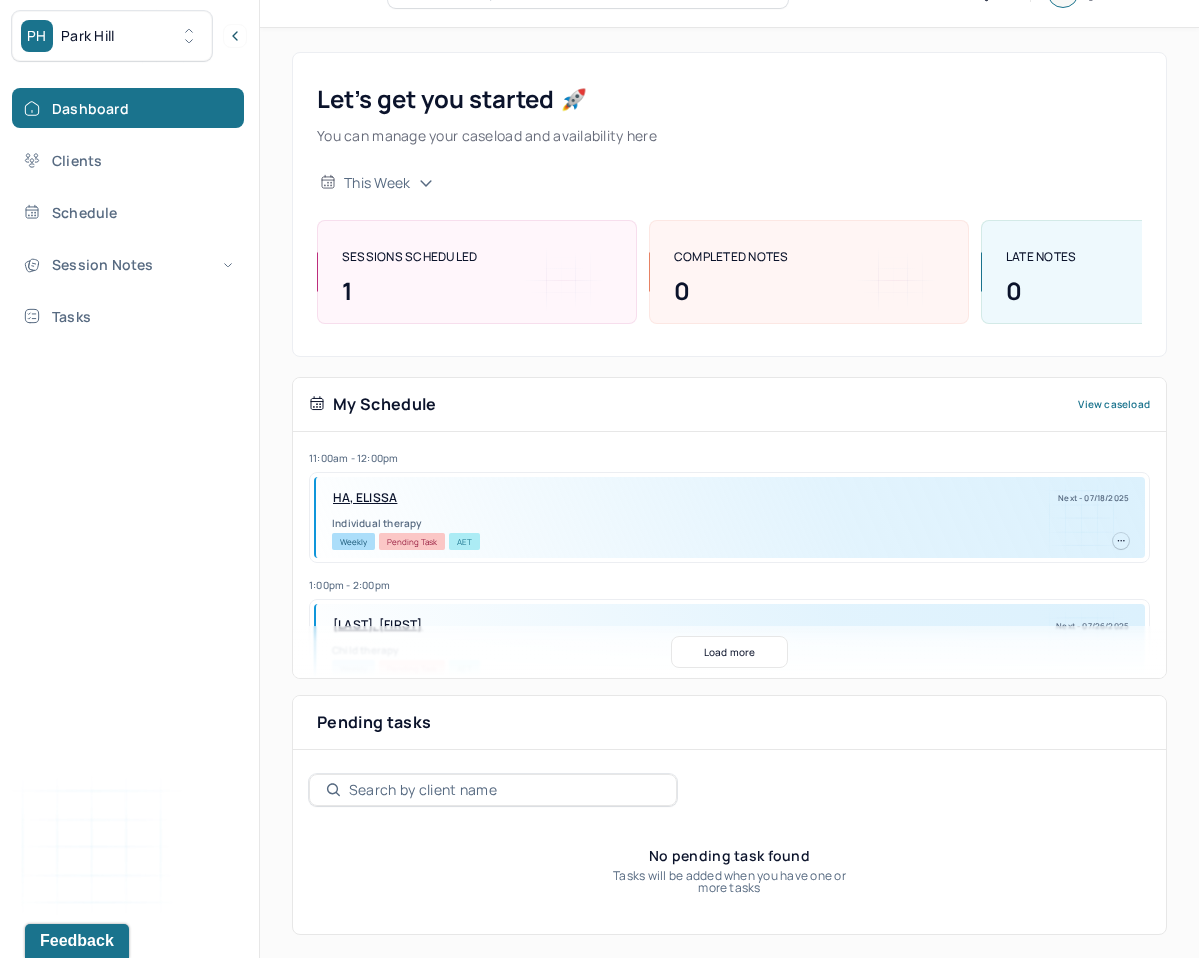 click on "Load more" at bounding box center (730, 652) 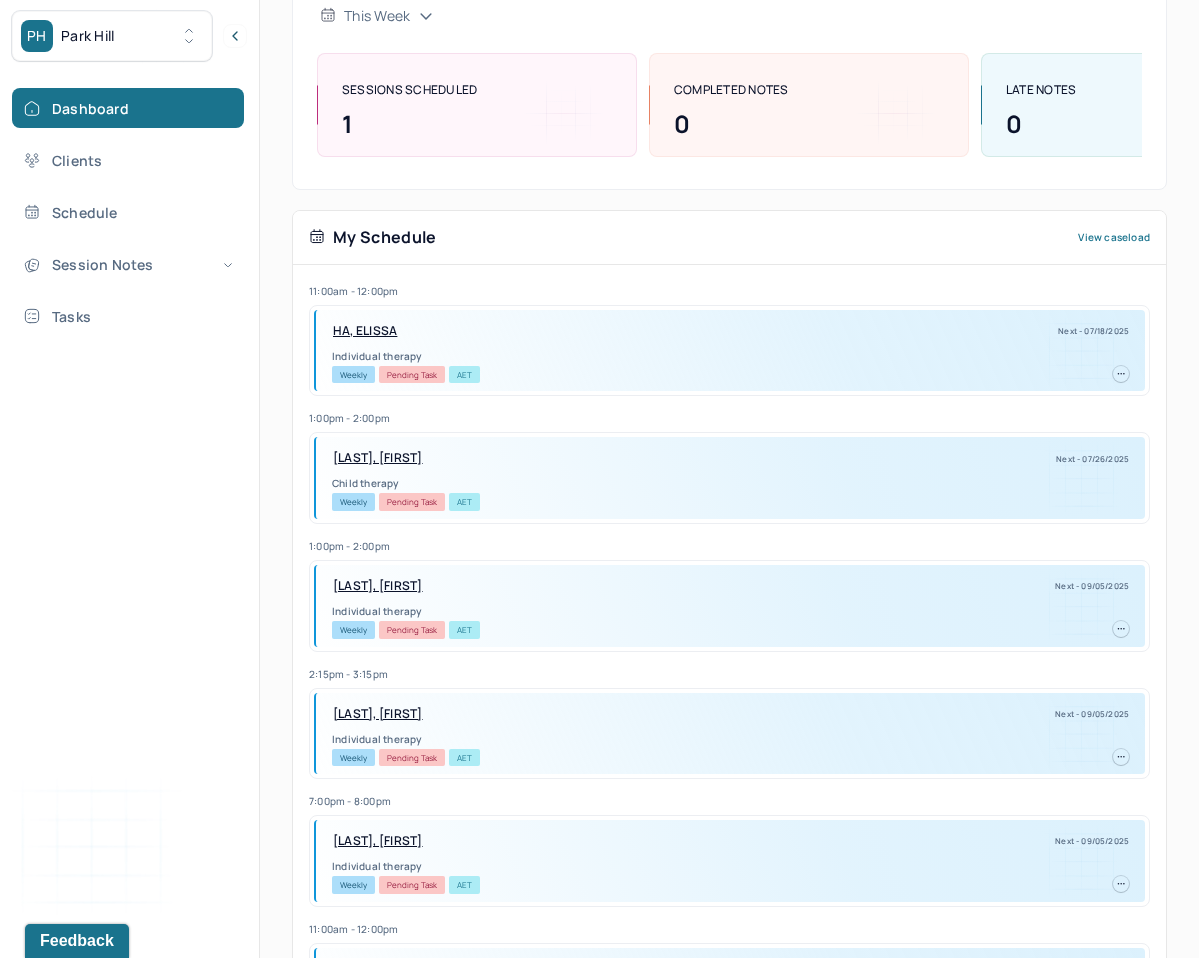 scroll, scrollTop: 144, scrollLeft: 0, axis: vertical 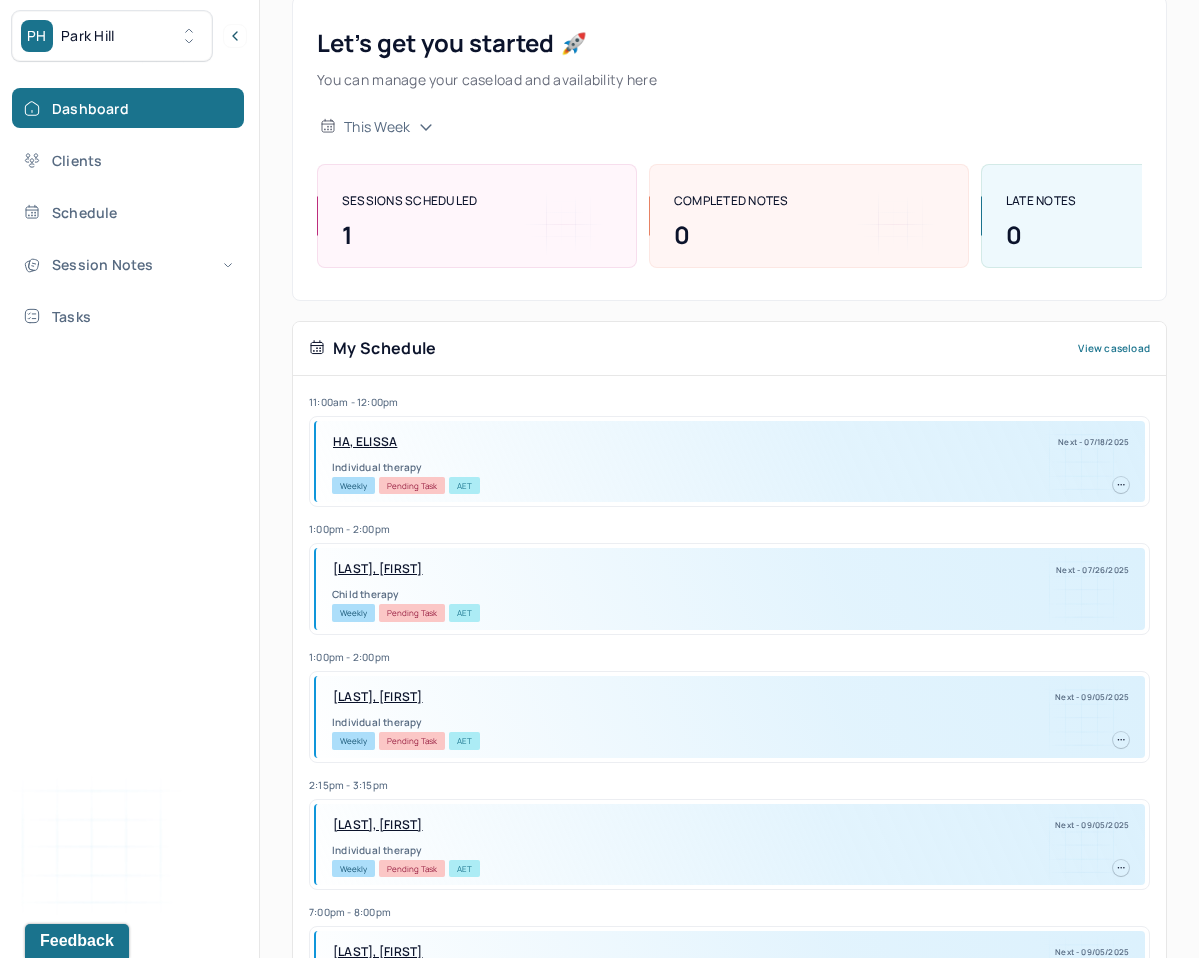 click on "PH Park Hill" at bounding box center [112, 36] 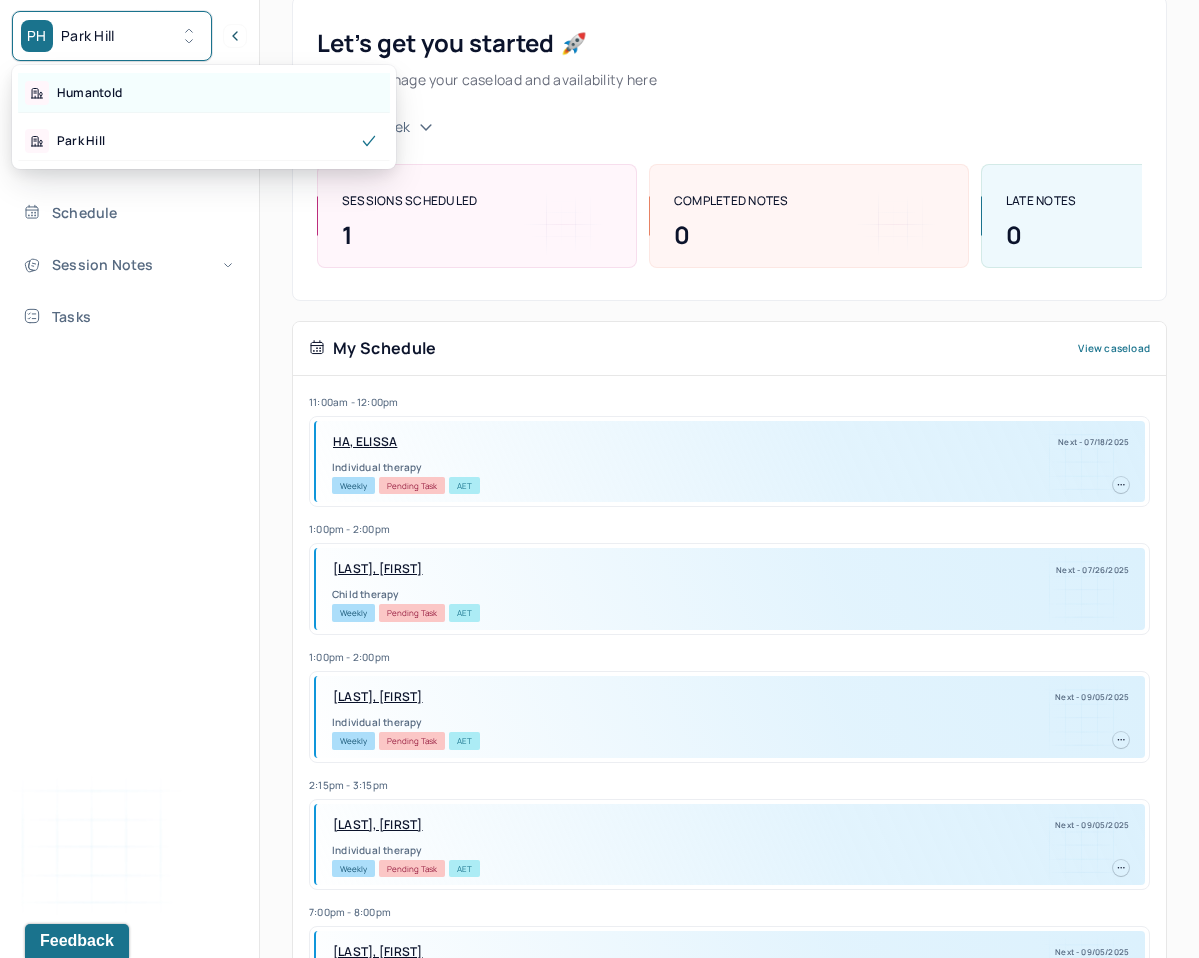 click on "Humantold" at bounding box center (204, 93) 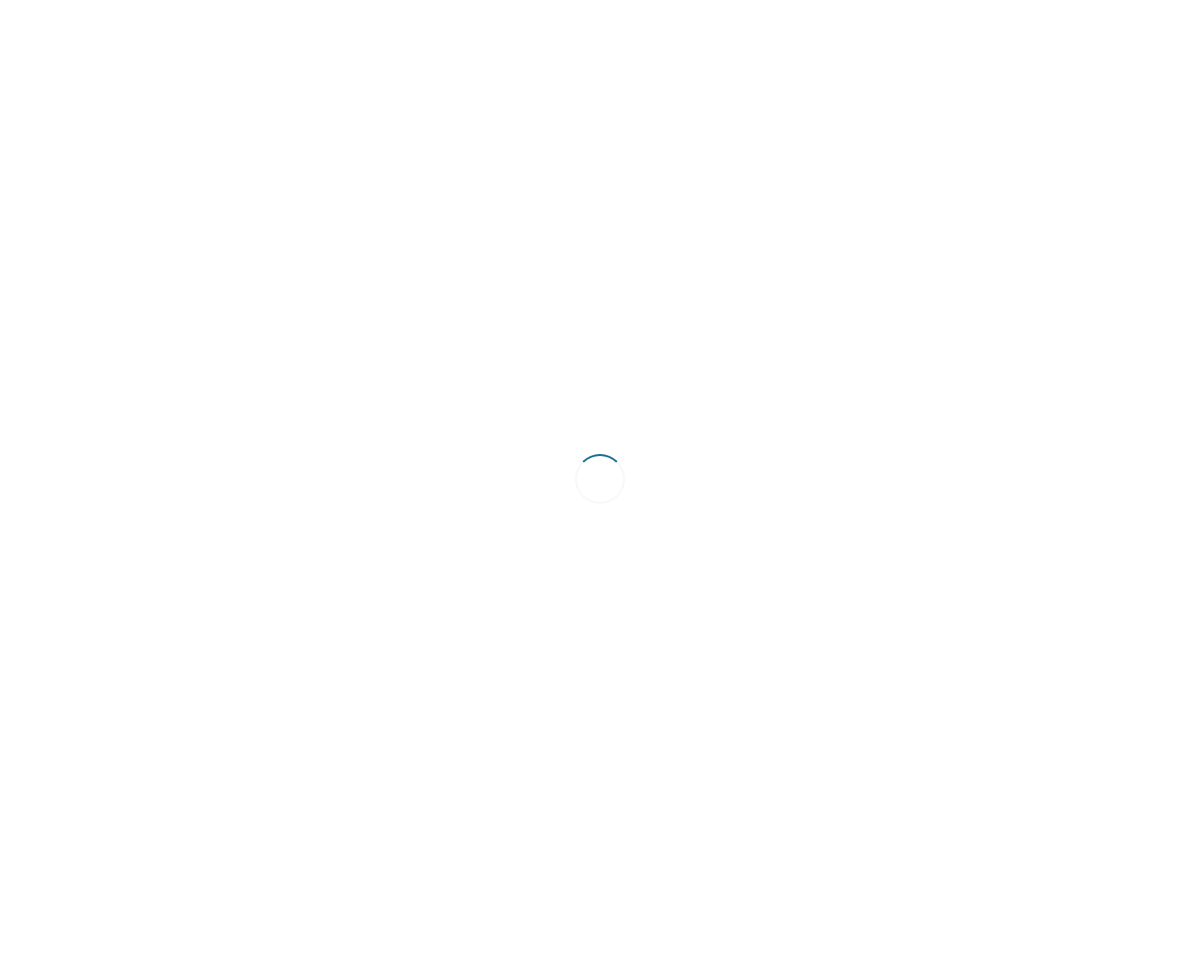 scroll, scrollTop: 0, scrollLeft: 0, axis: both 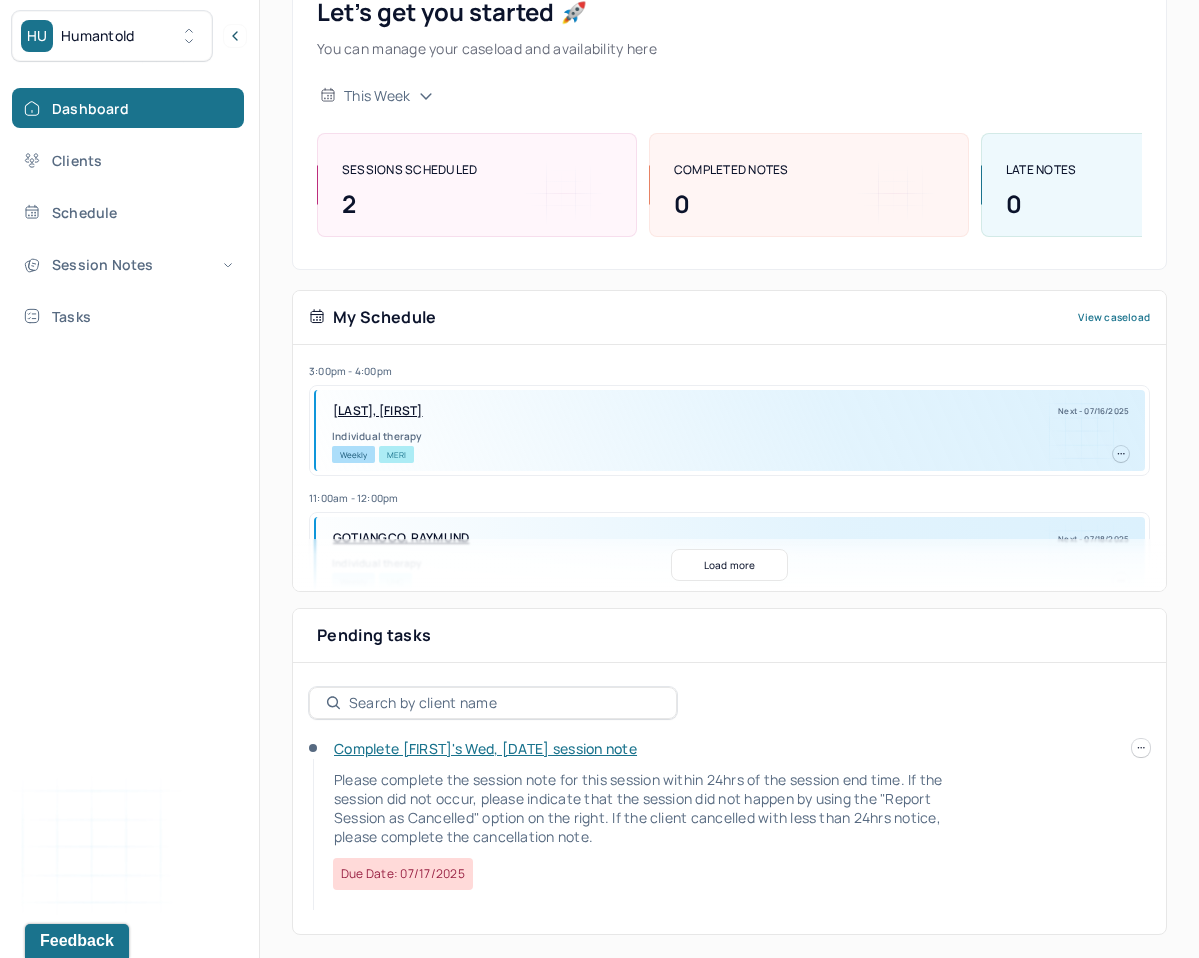 click on "Load more" at bounding box center [730, 565] 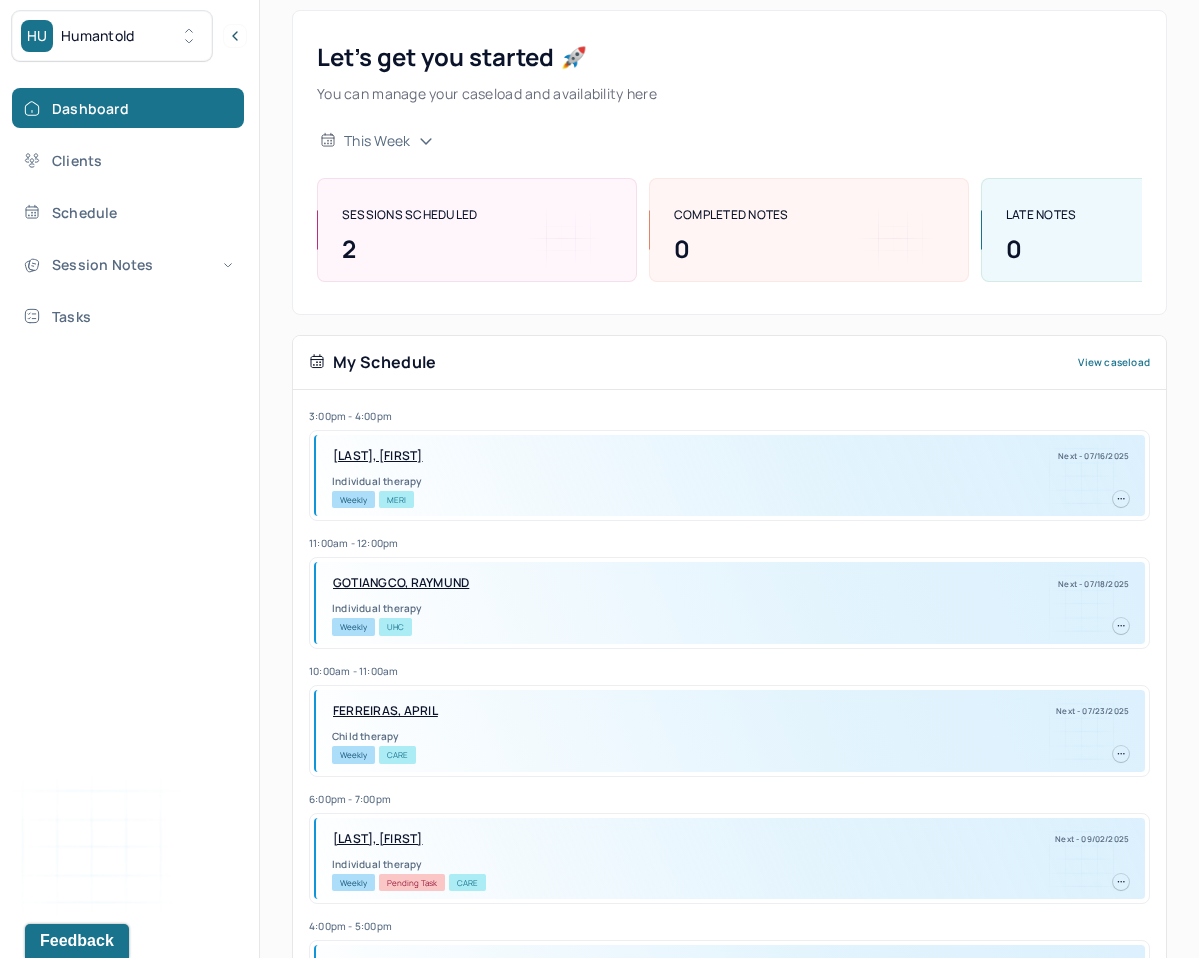 scroll, scrollTop: 44, scrollLeft: 0, axis: vertical 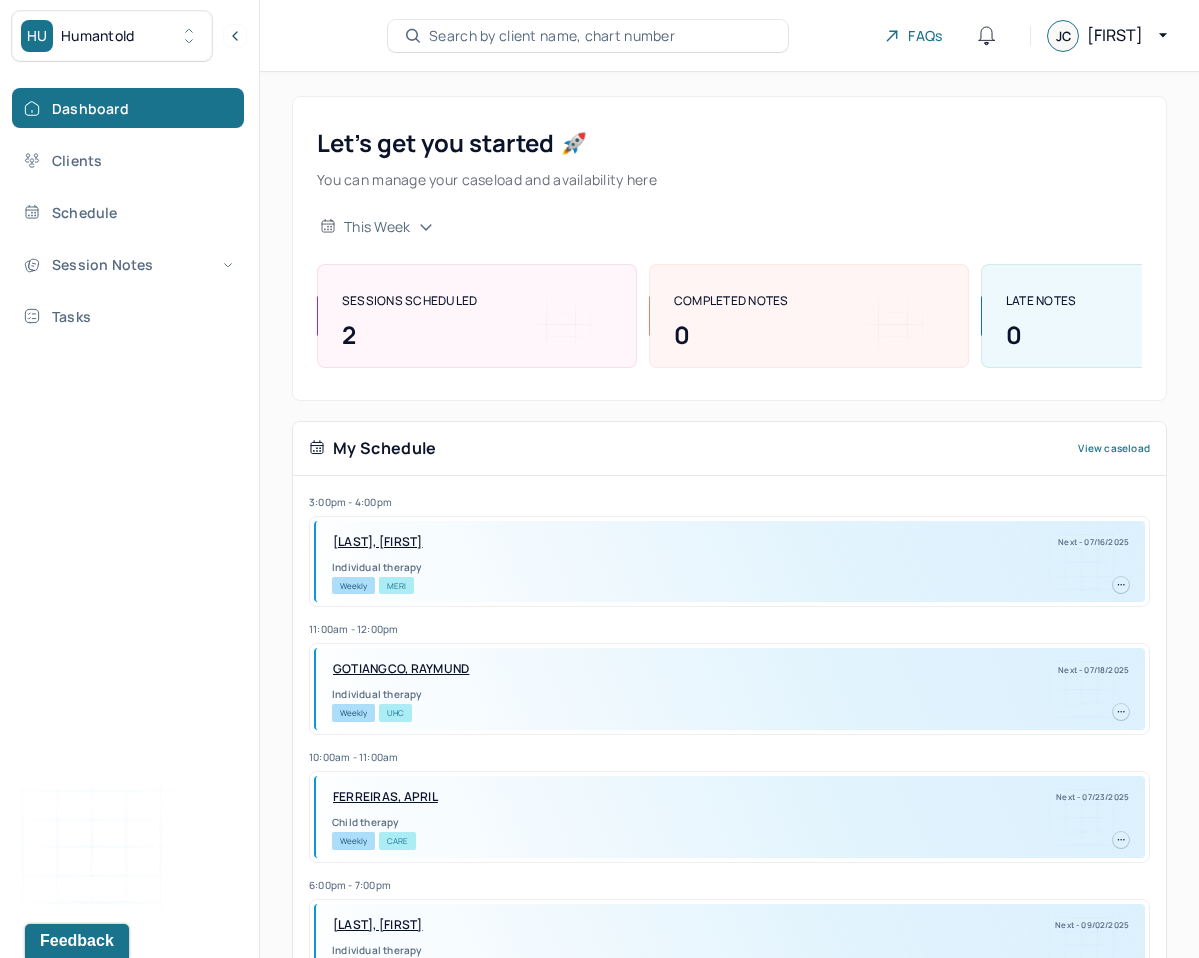 click on "HU Humantold" at bounding box center [112, 36] 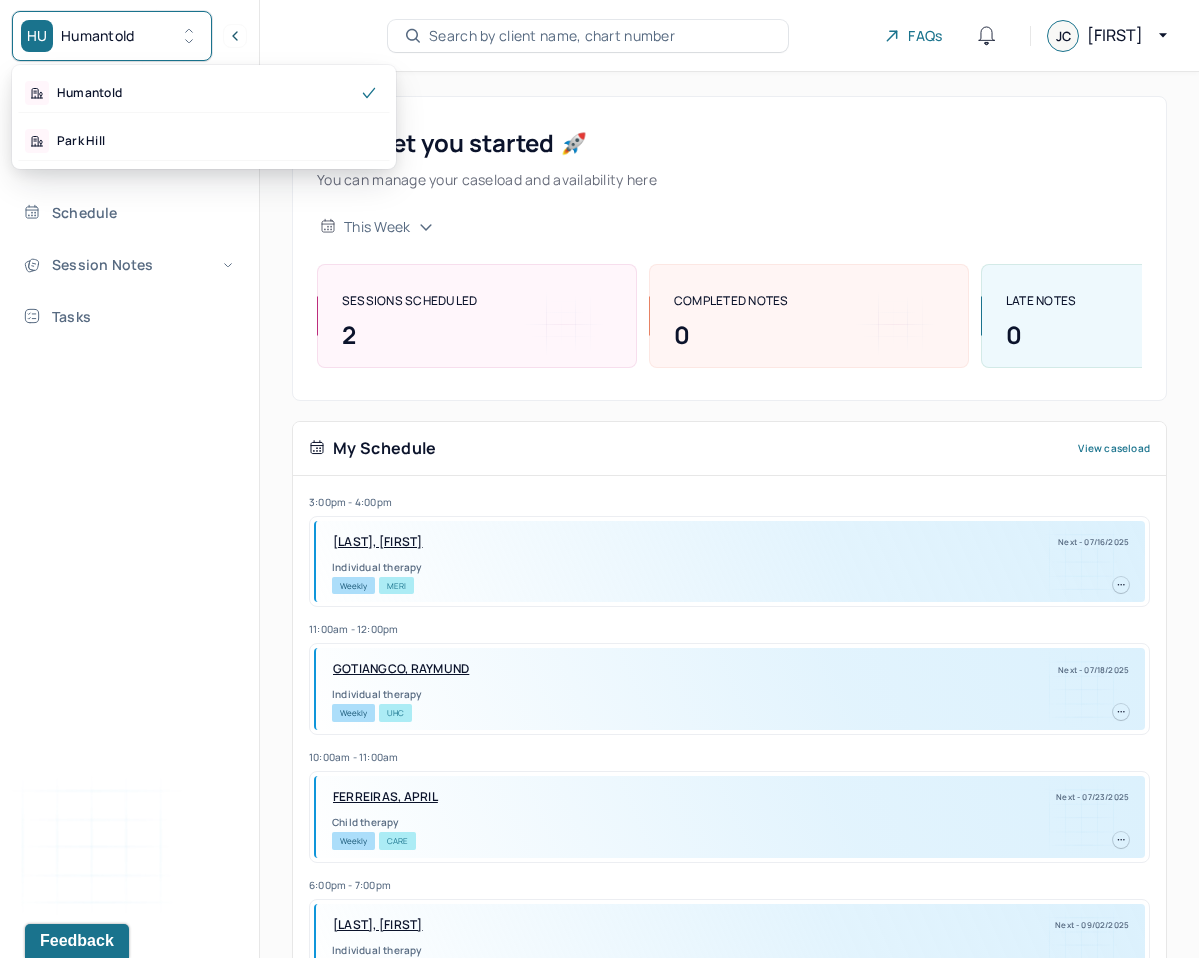 click on "My Schedule View caseload" at bounding box center (729, 449) 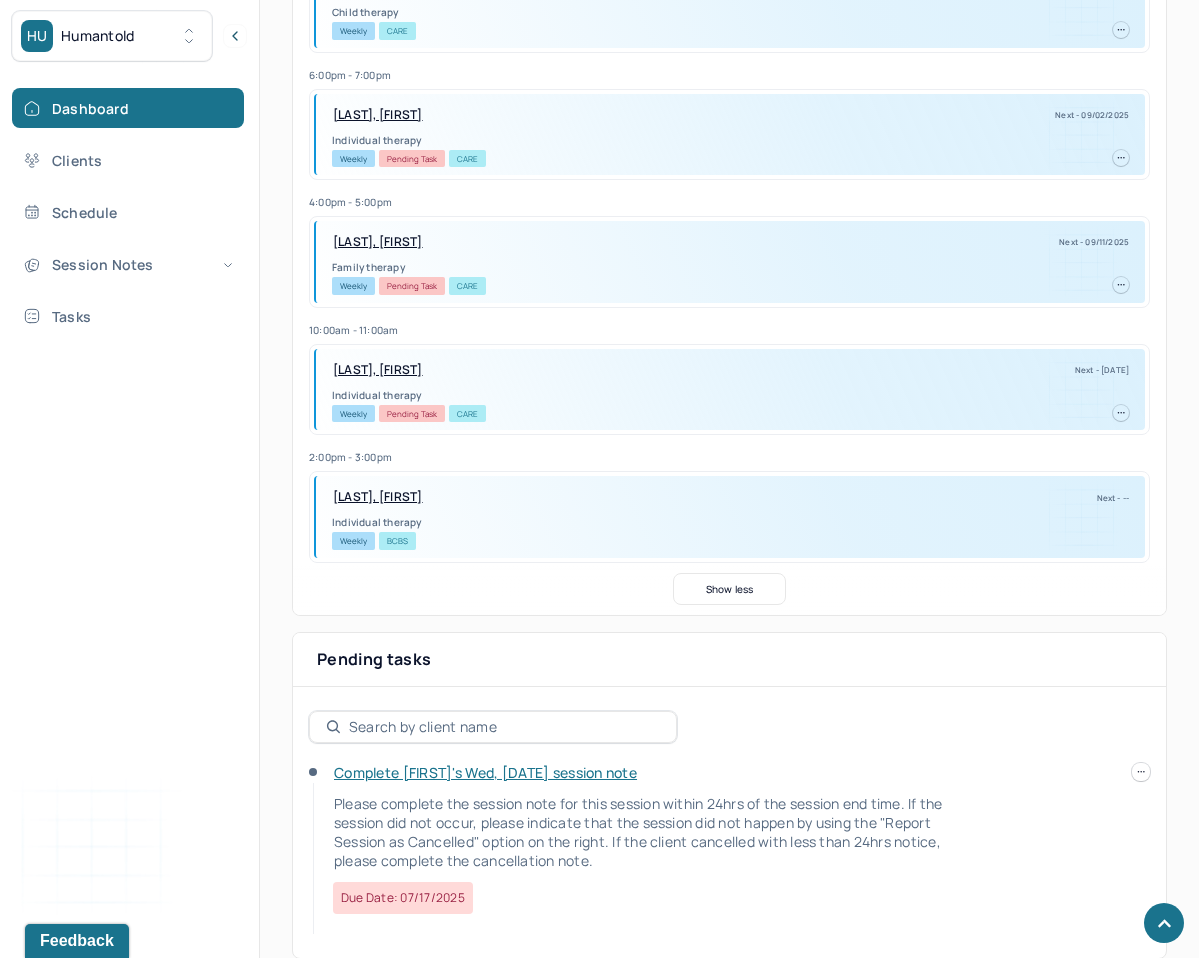 scroll, scrollTop: 859, scrollLeft: 0, axis: vertical 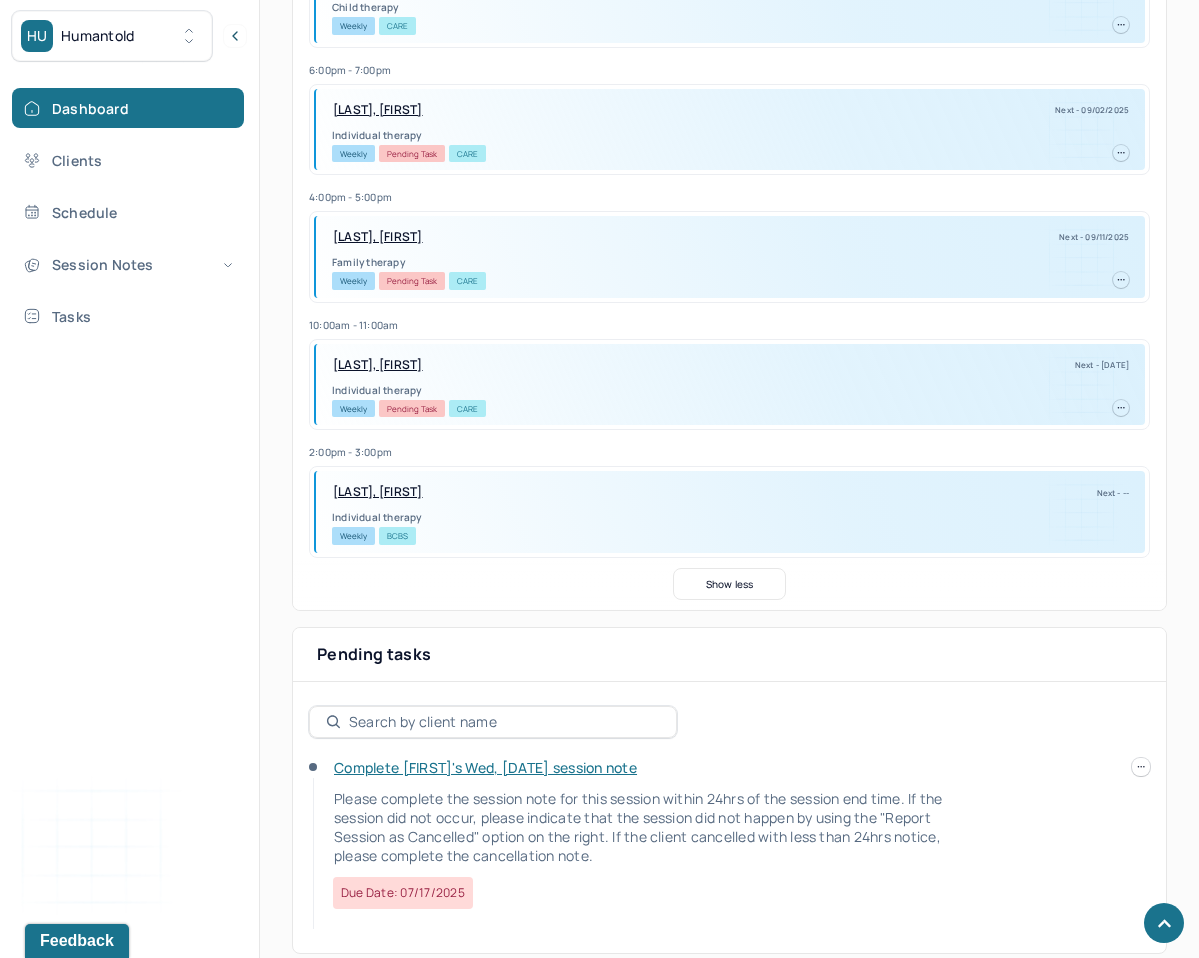 click on "Complete Ting yan's Wed, 07/16 session note" at bounding box center (485, 767) 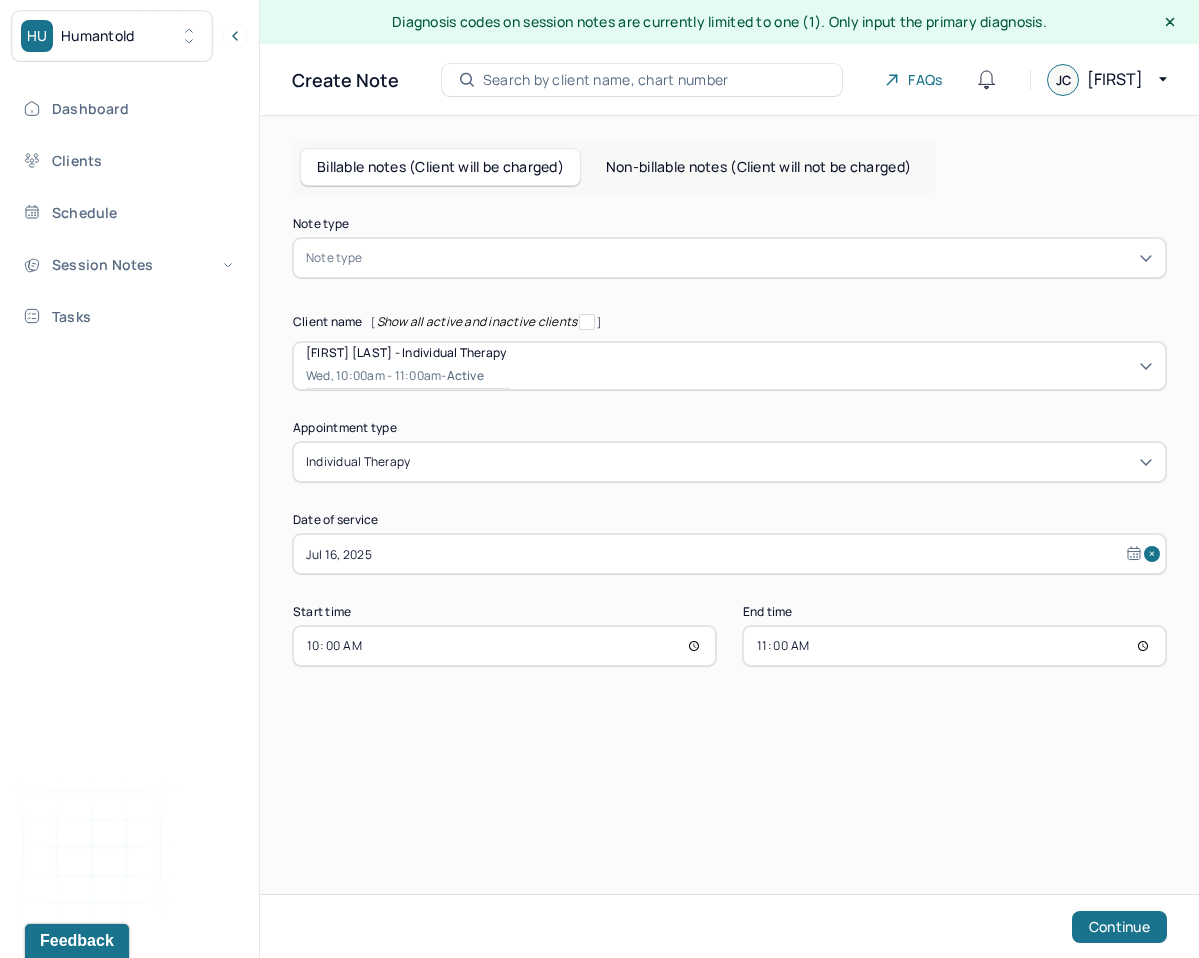 click at bounding box center [759, 258] 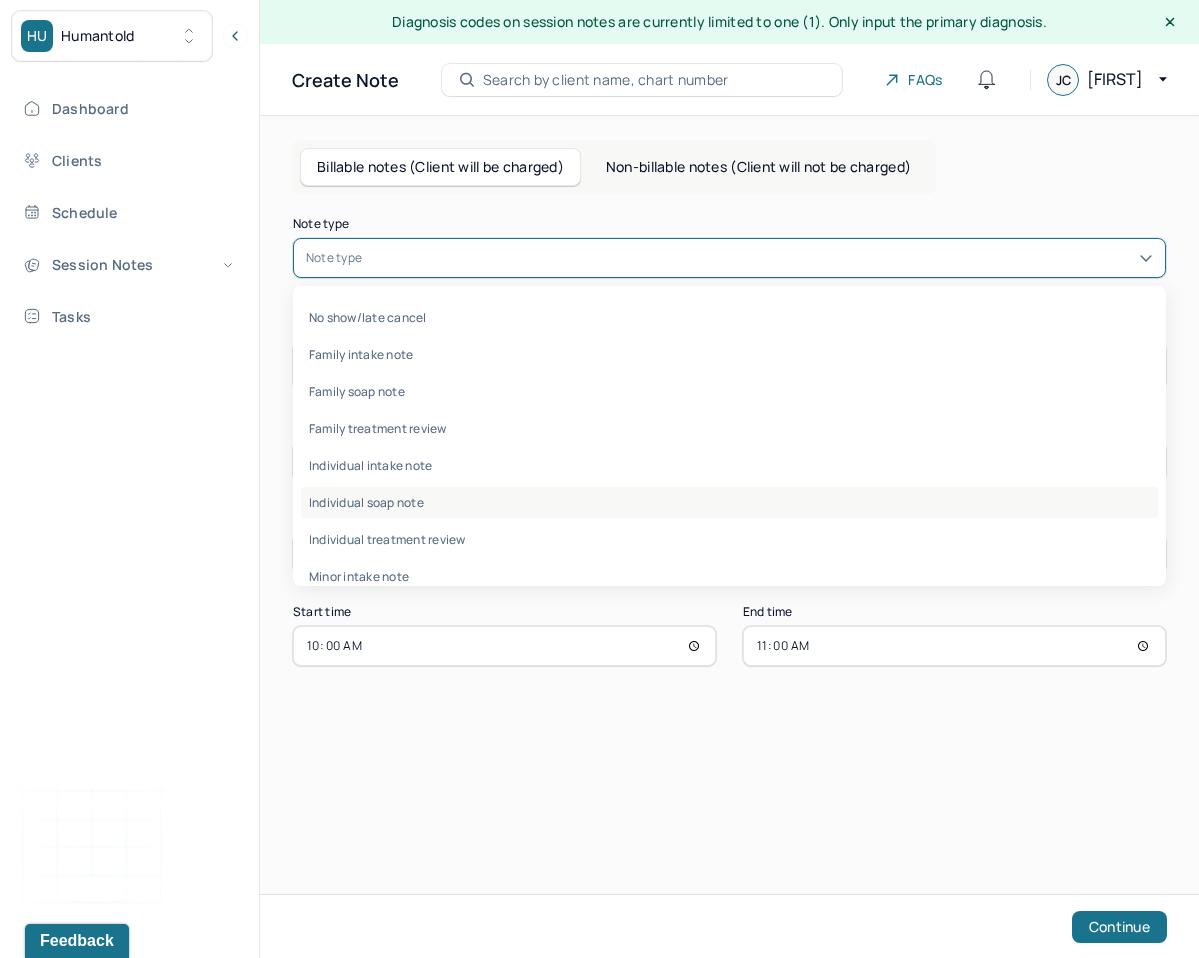 click on "Individual soap note" at bounding box center [729, 502] 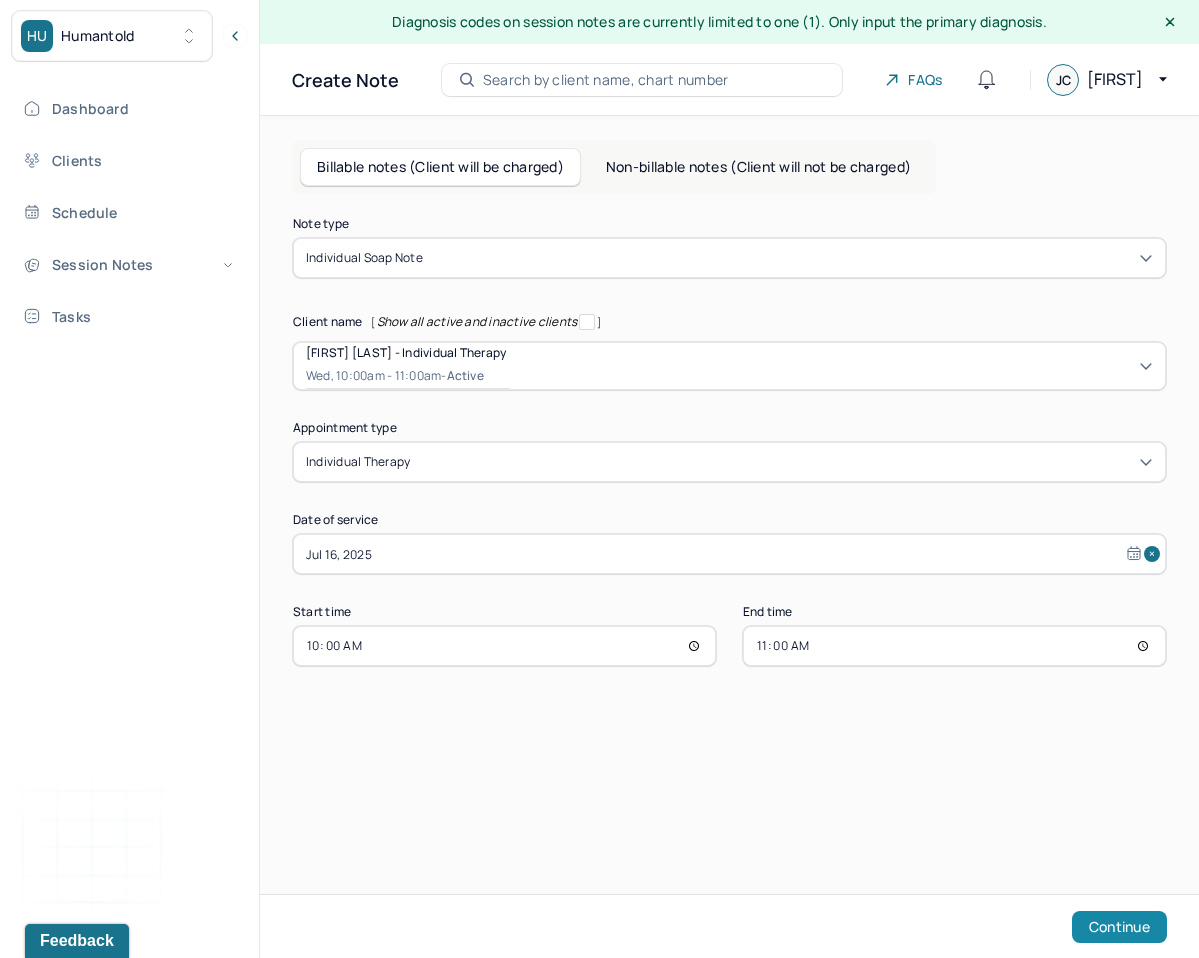 click on "Continue" at bounding box center (1119, 927) 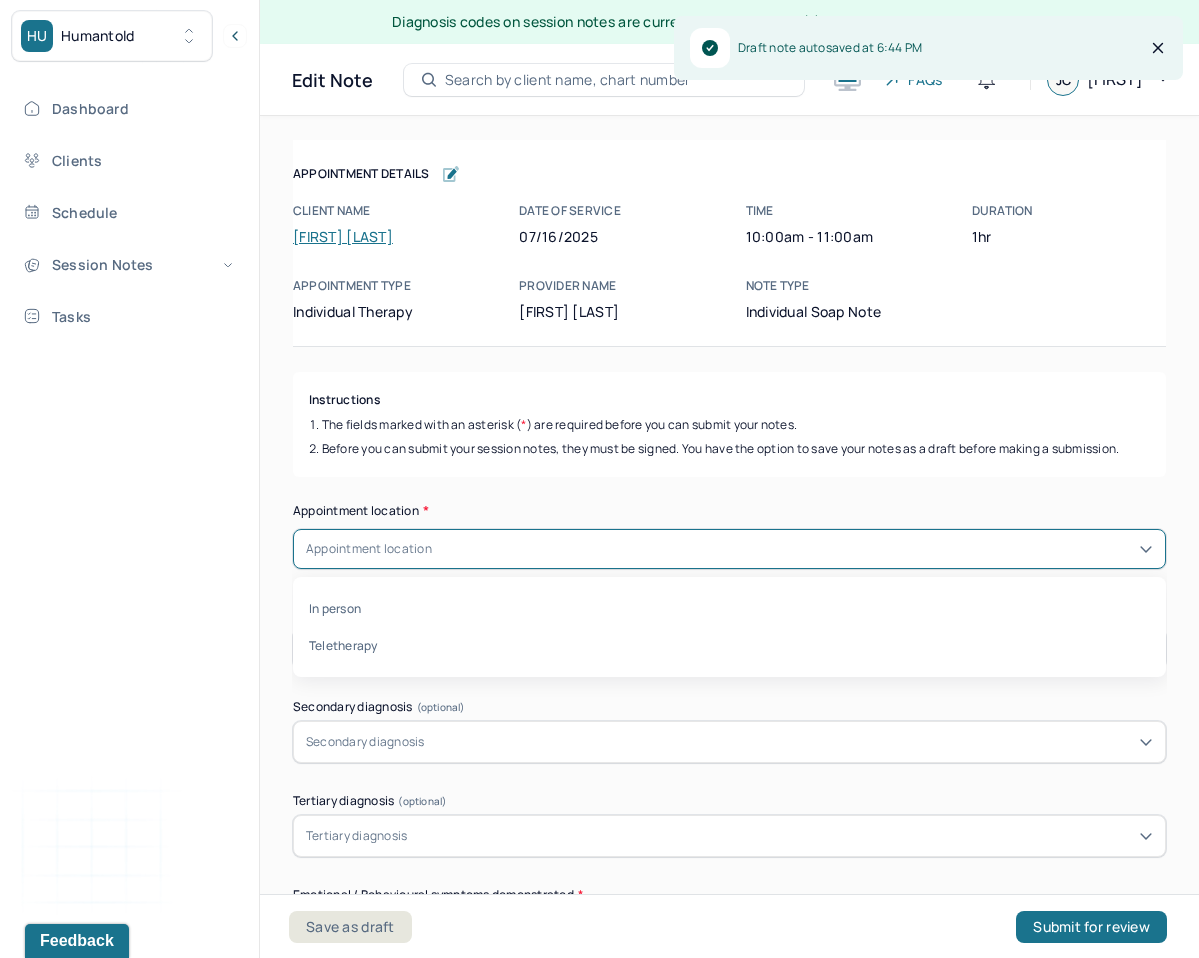 click on "Appointment location" at bounding box center (729, 549) 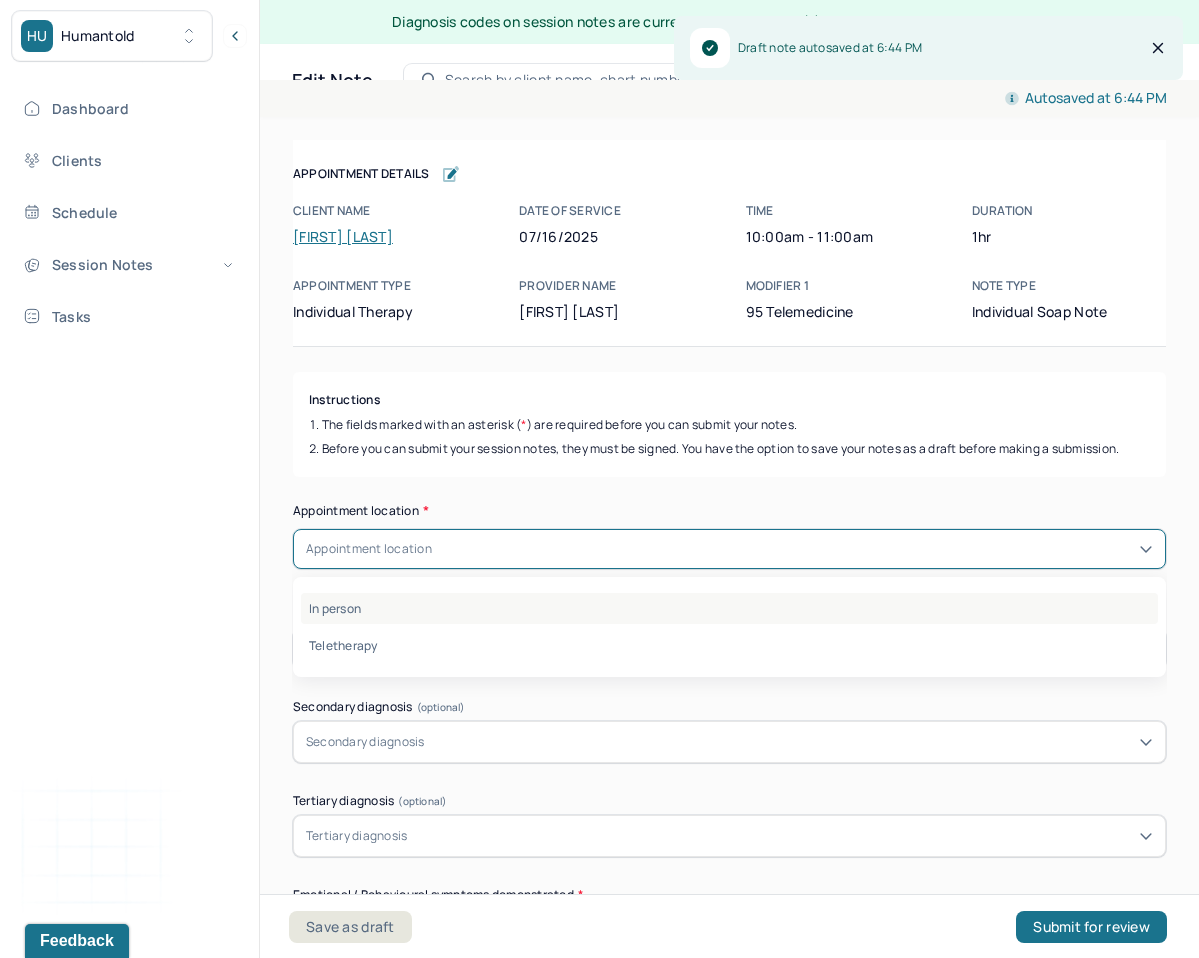 click on "In person" at bounding box center [729, 608] 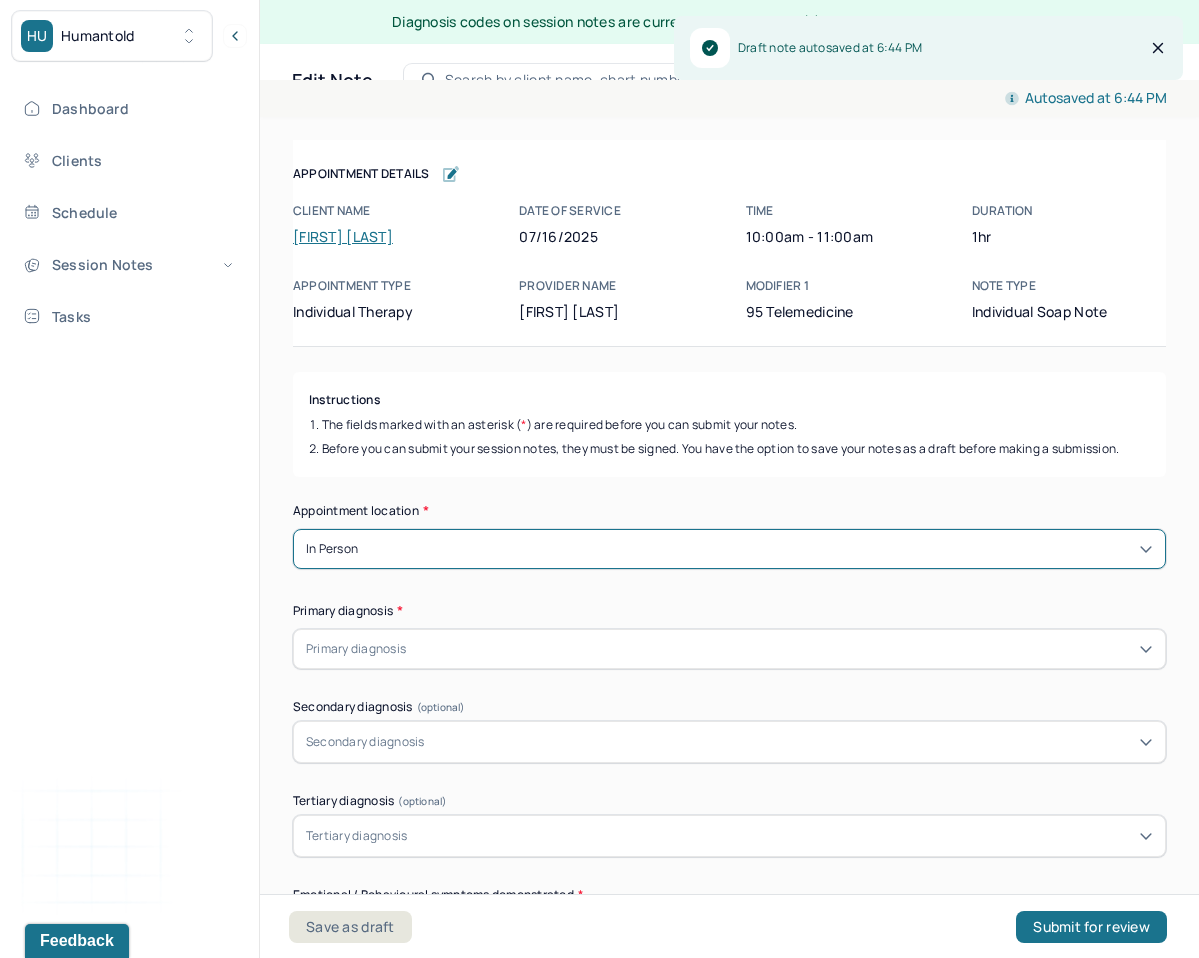 click on "Primary diagnosis" at bounding box center (729, 649) 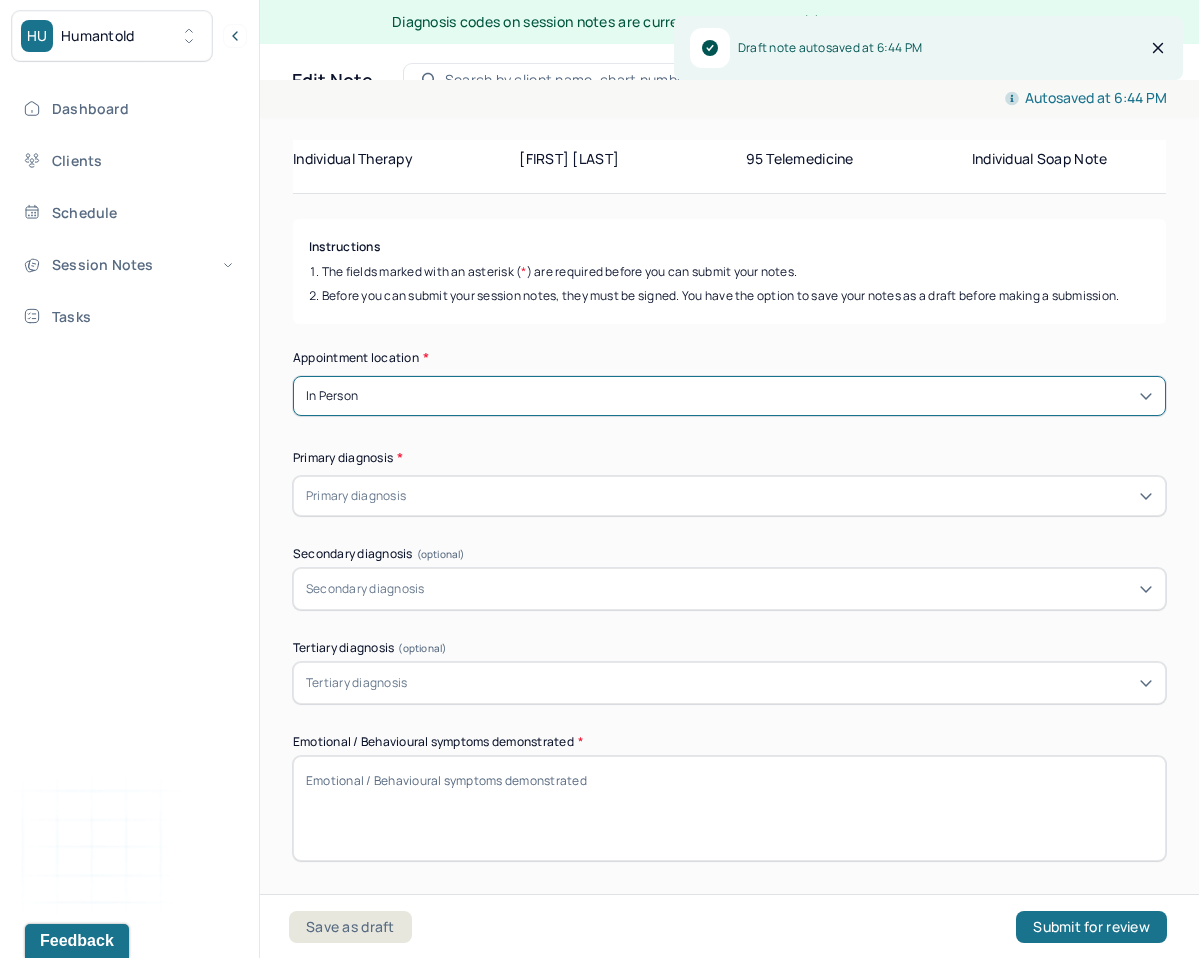 scroll, scrollTop: 156, scrollLeft: 0, axis: vertical 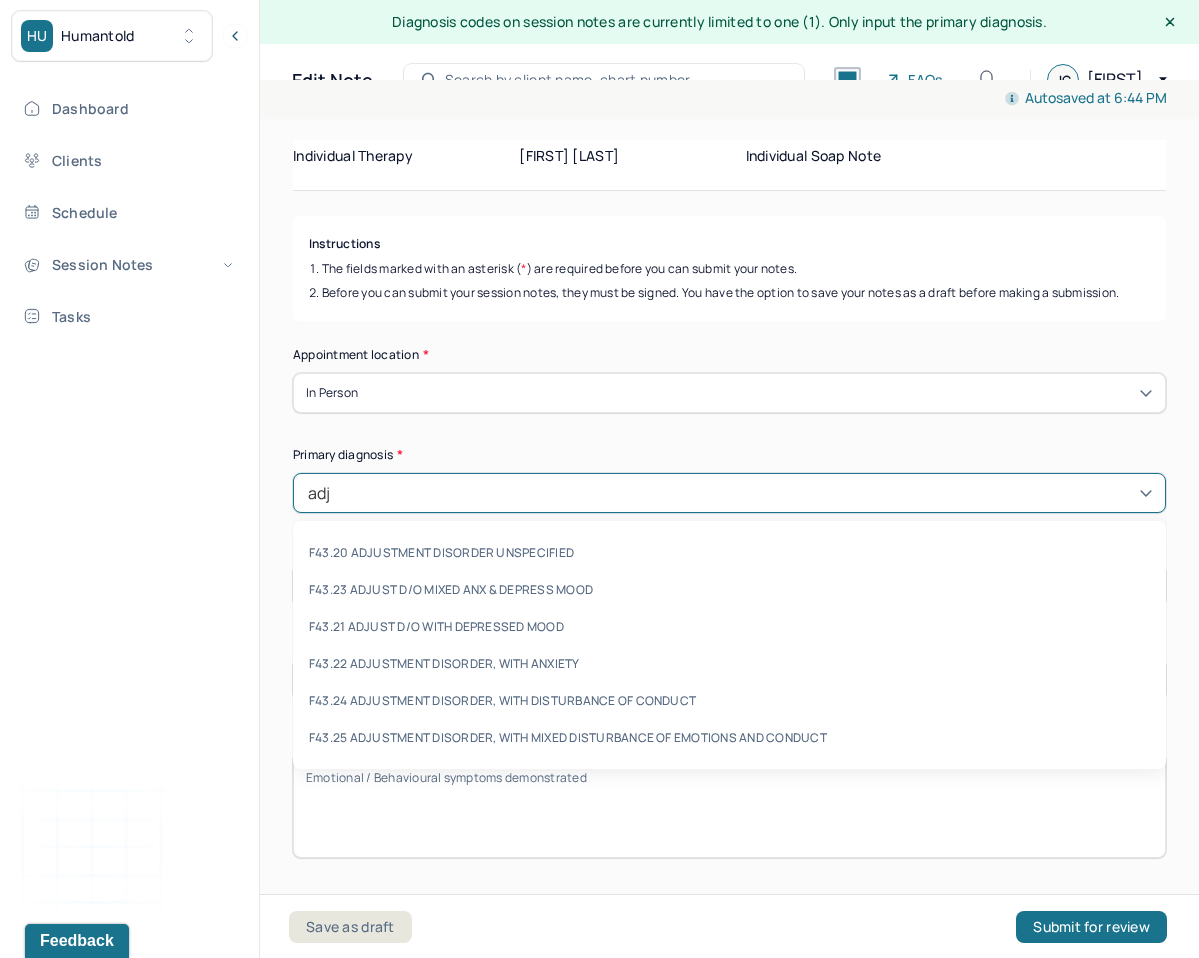 type on "adju" 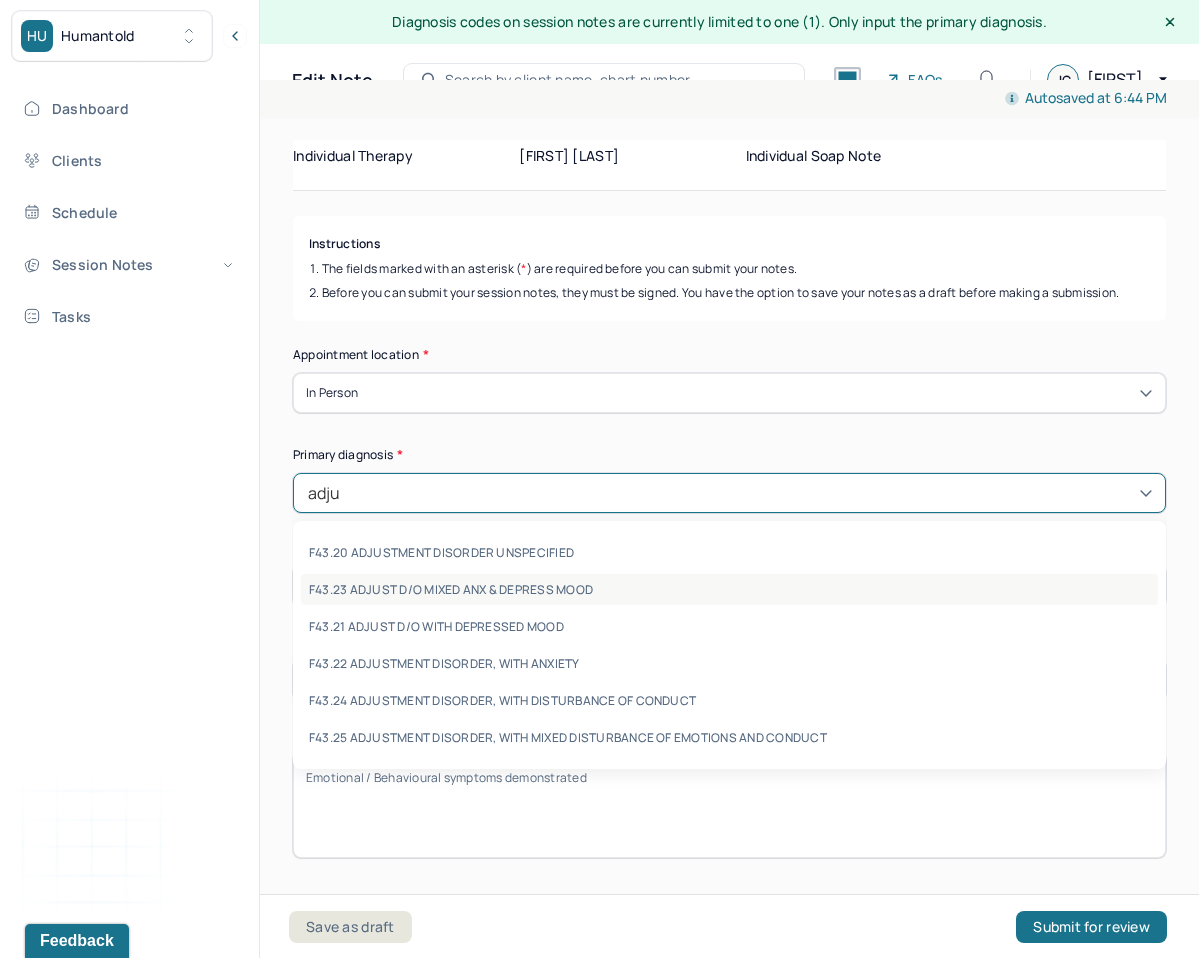 click on "F43.23 ADJUST D/O MIXED ANX & DEPRESS MOOD" at bounding box center [729, 589] 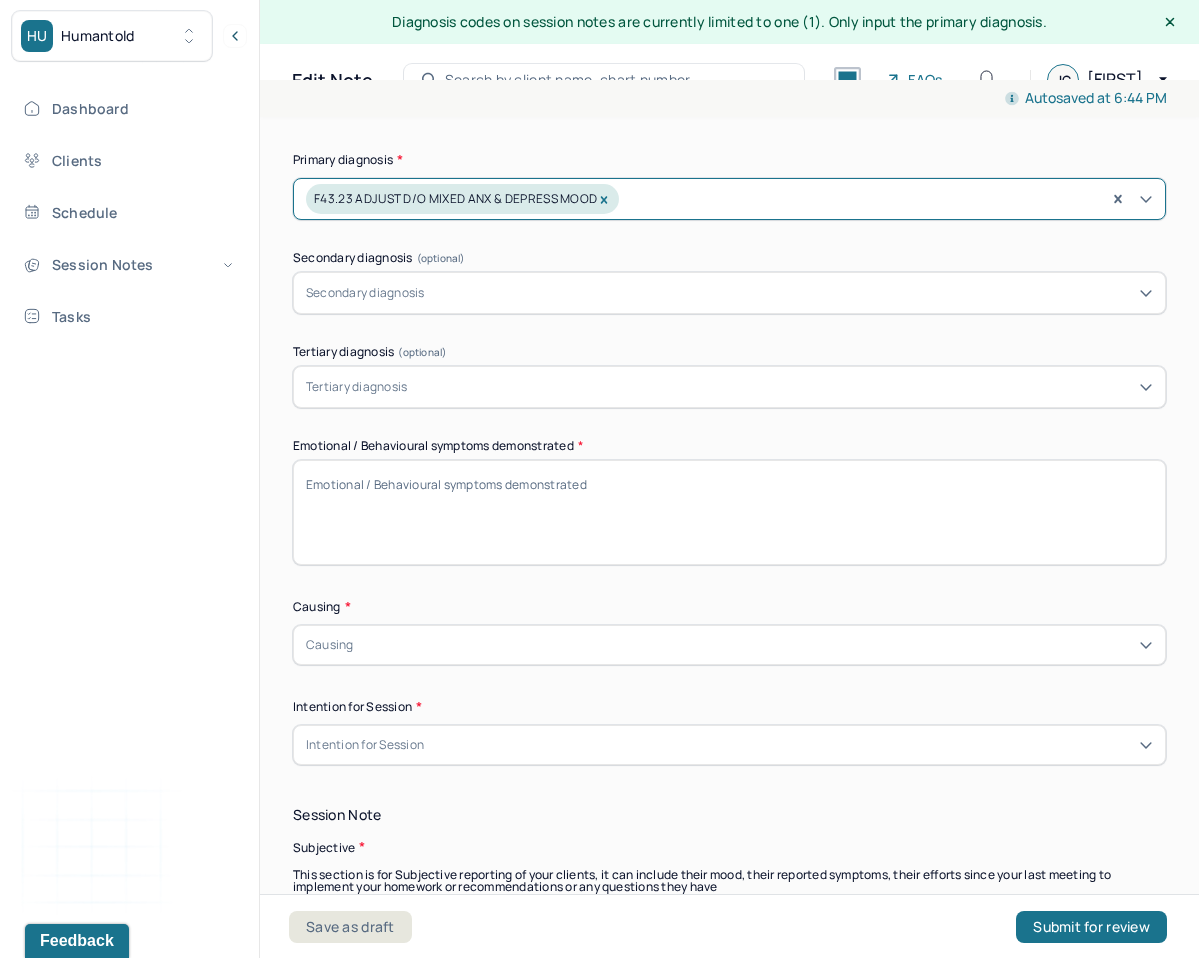 scroll, scrollTop: 453, scrollLeft: 0, axis: vertical 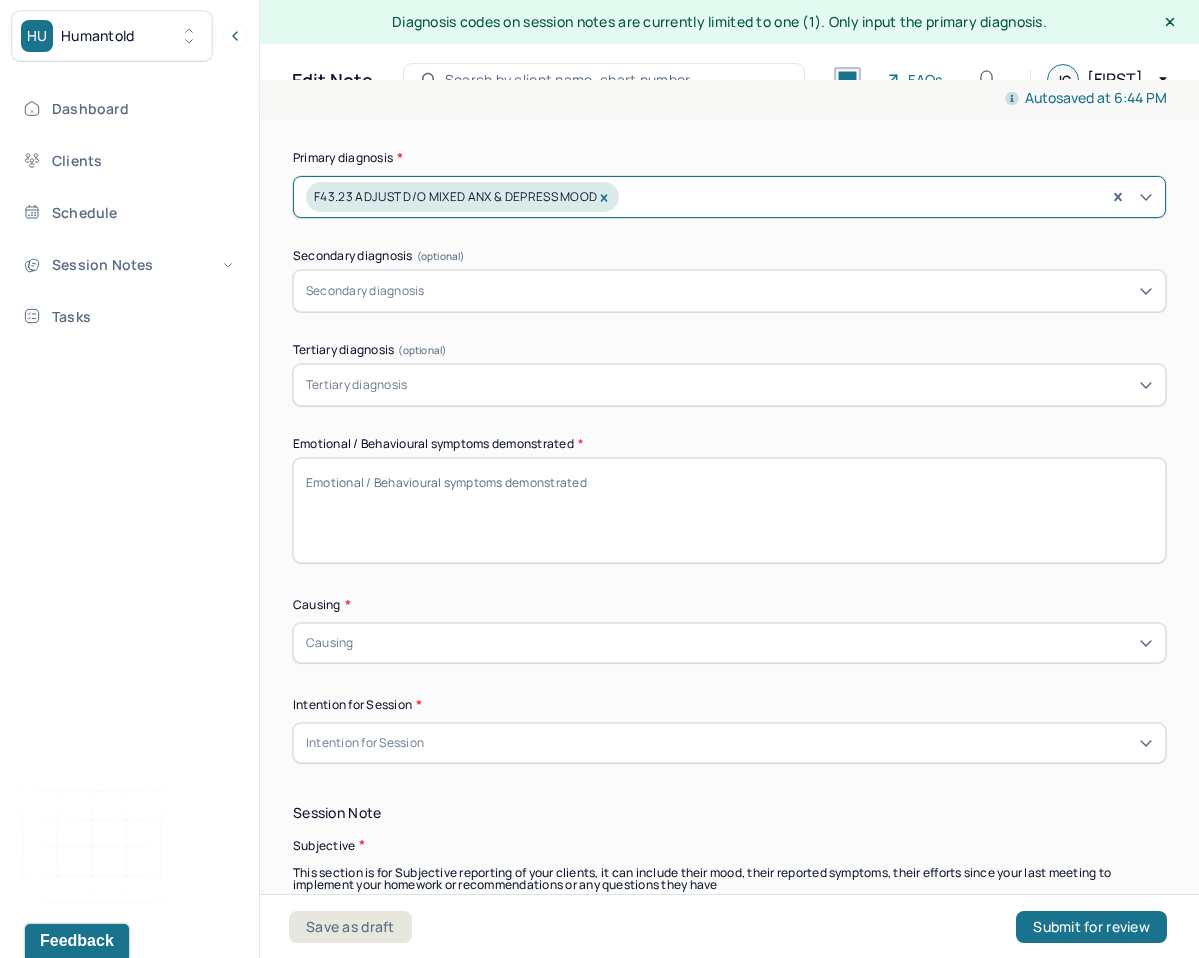 click on "Causing" at bounding box center (729, 643) 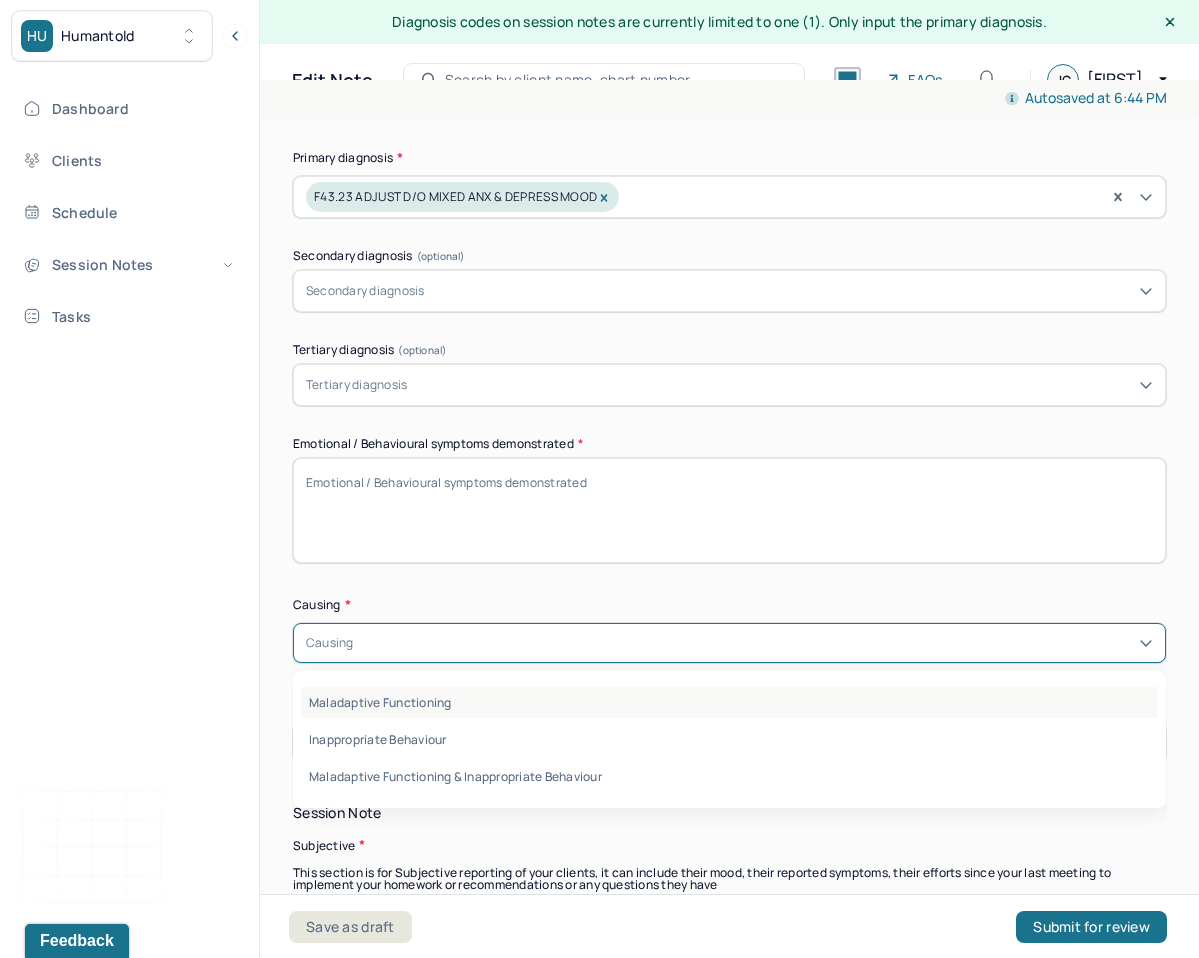 click on "Maladaptive Functioning" at bounding box center [729, 702] 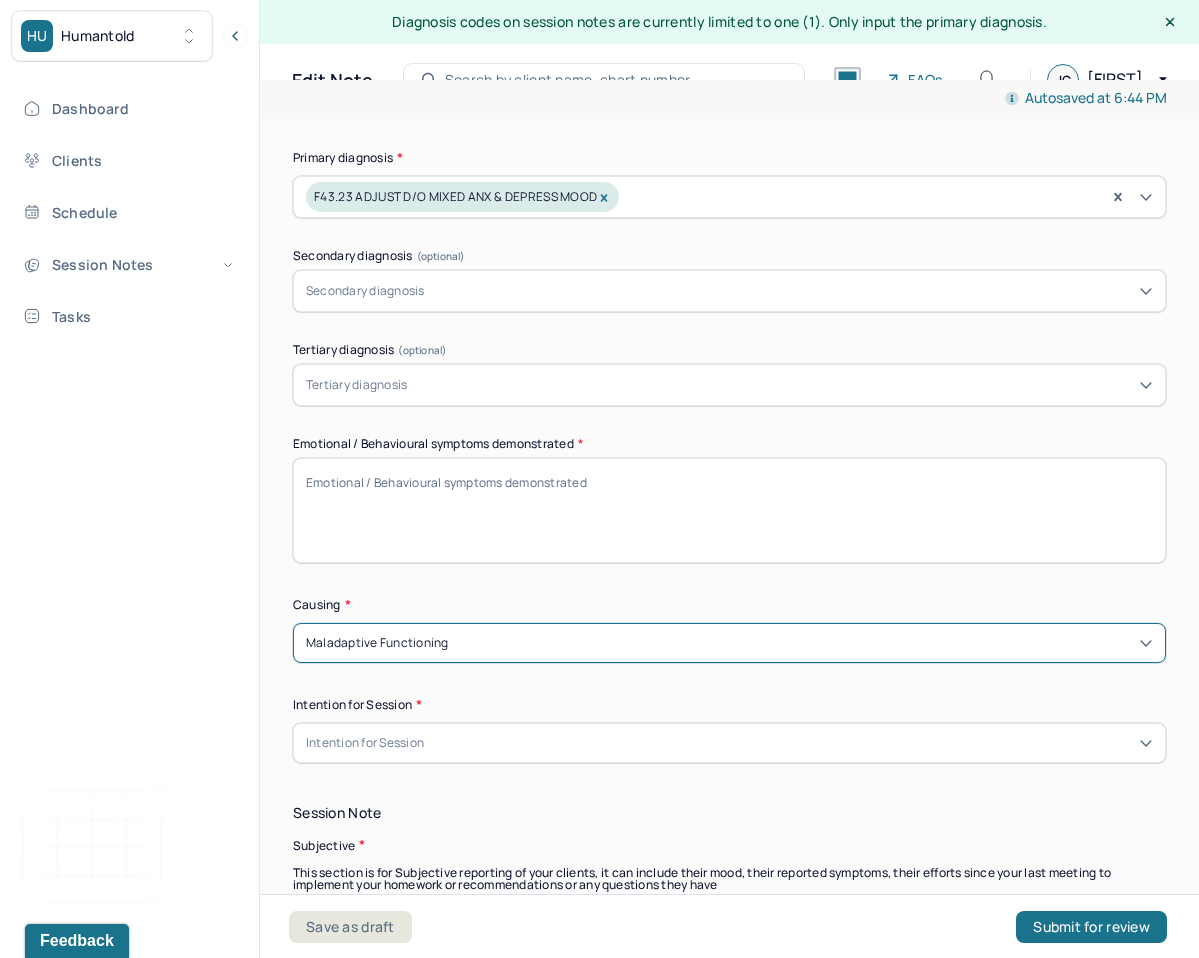 click on "Intention for Session" at bounding box center (729, 743) 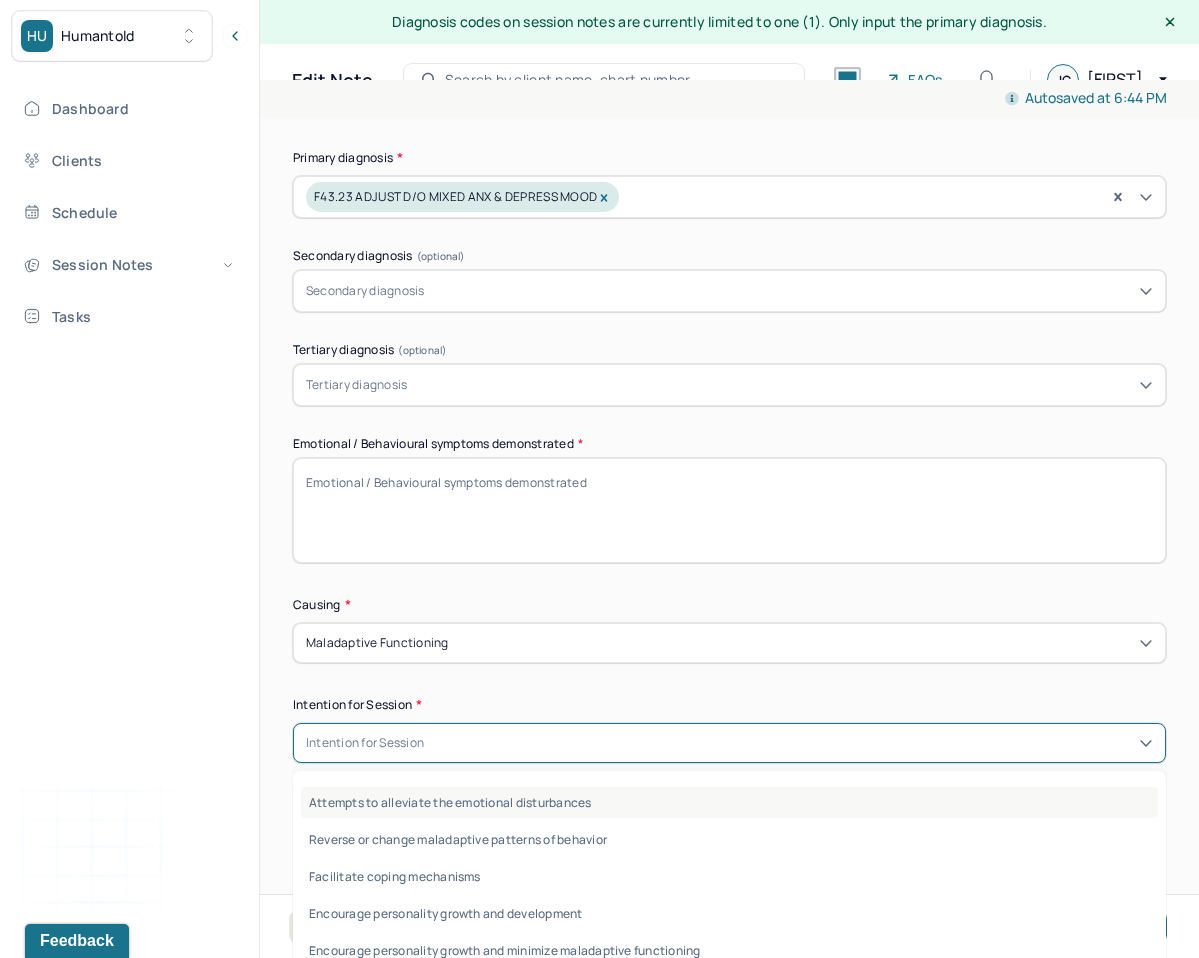 click on "Attempts to alleviate the emotional disturbances" at bounding box center (729, 802) 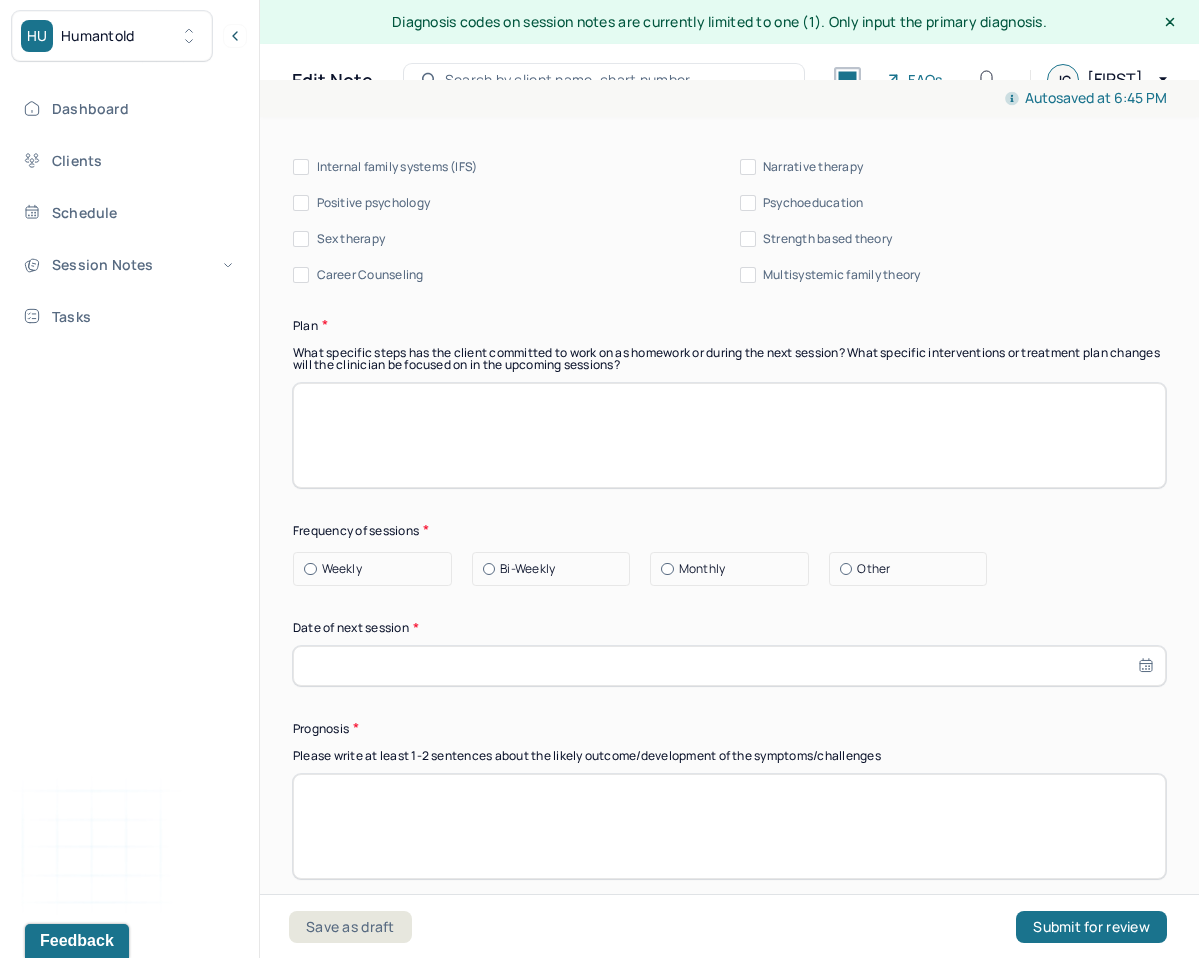 scroll, scrollTop: 2491, scrollLeft: 0, axis: vertical 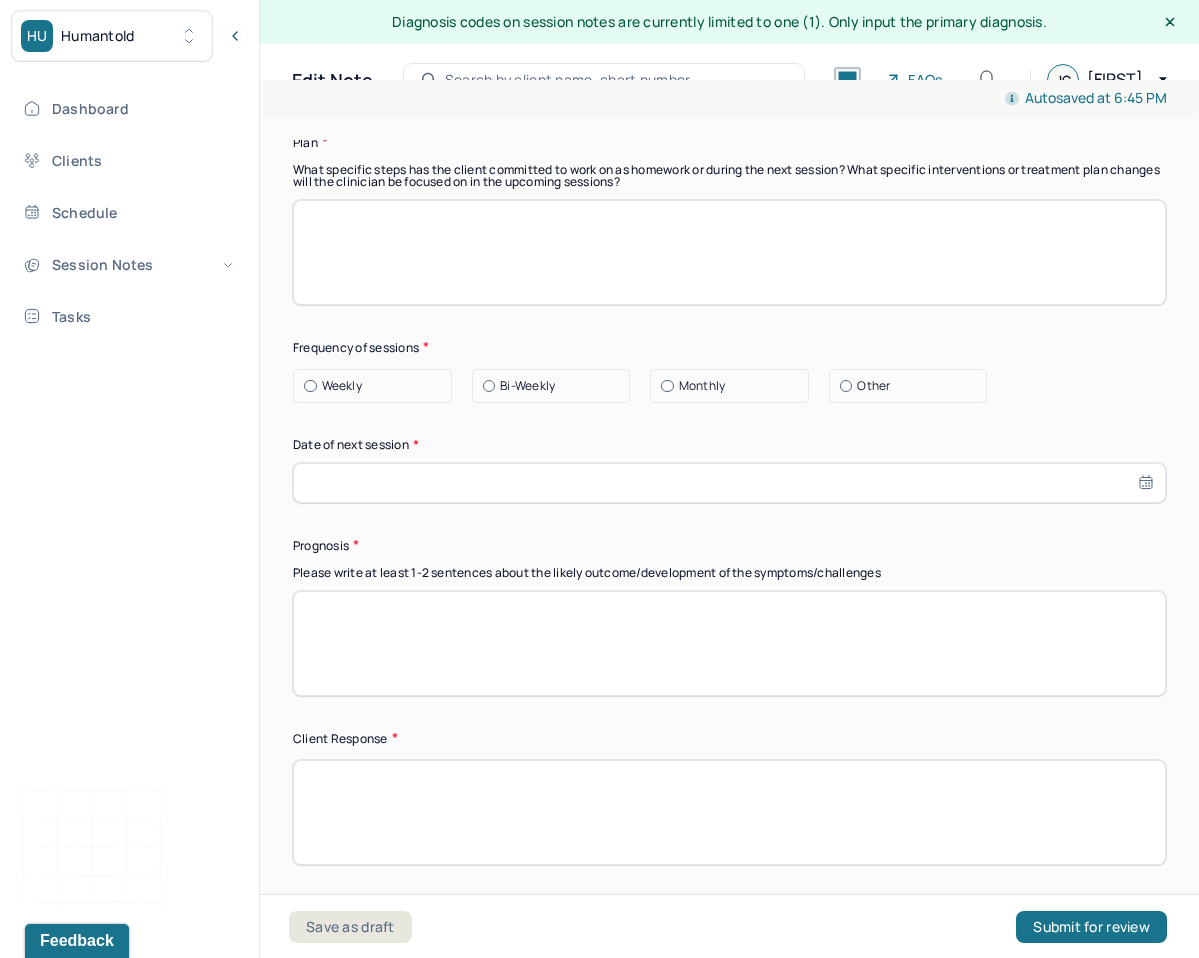 click on "Weekly" at bounding box center (342, 386) 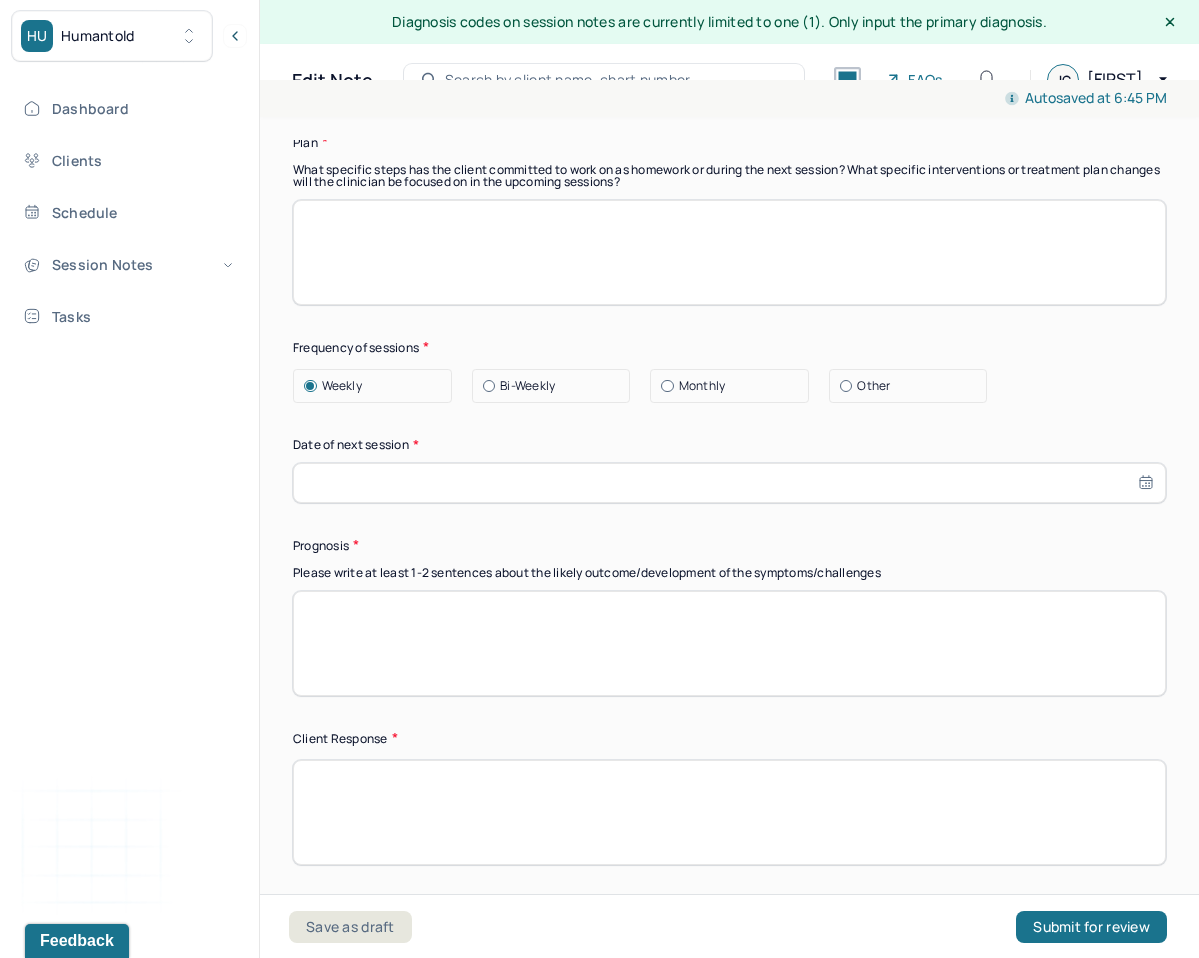 select on "6" 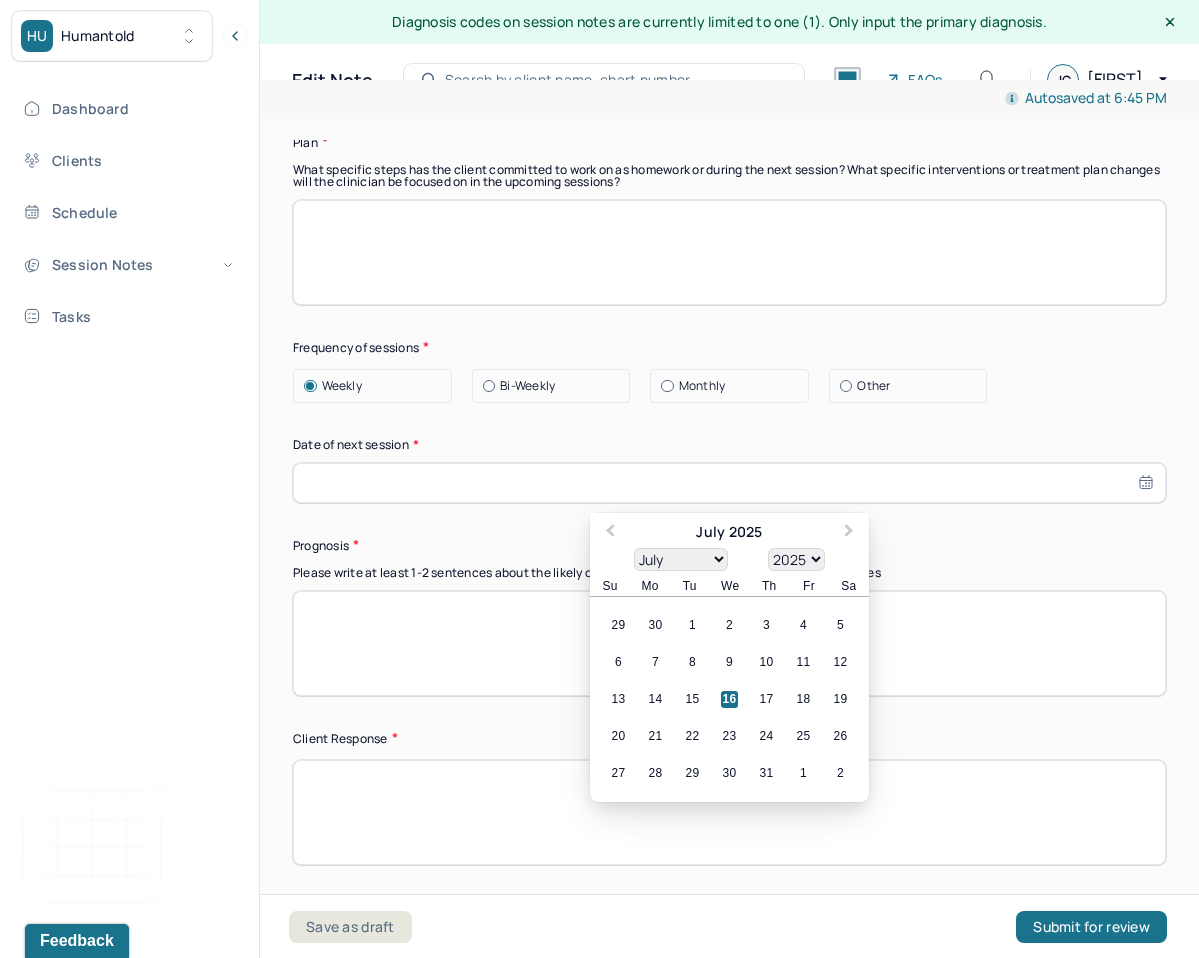 click at bounding box center (729, 483) 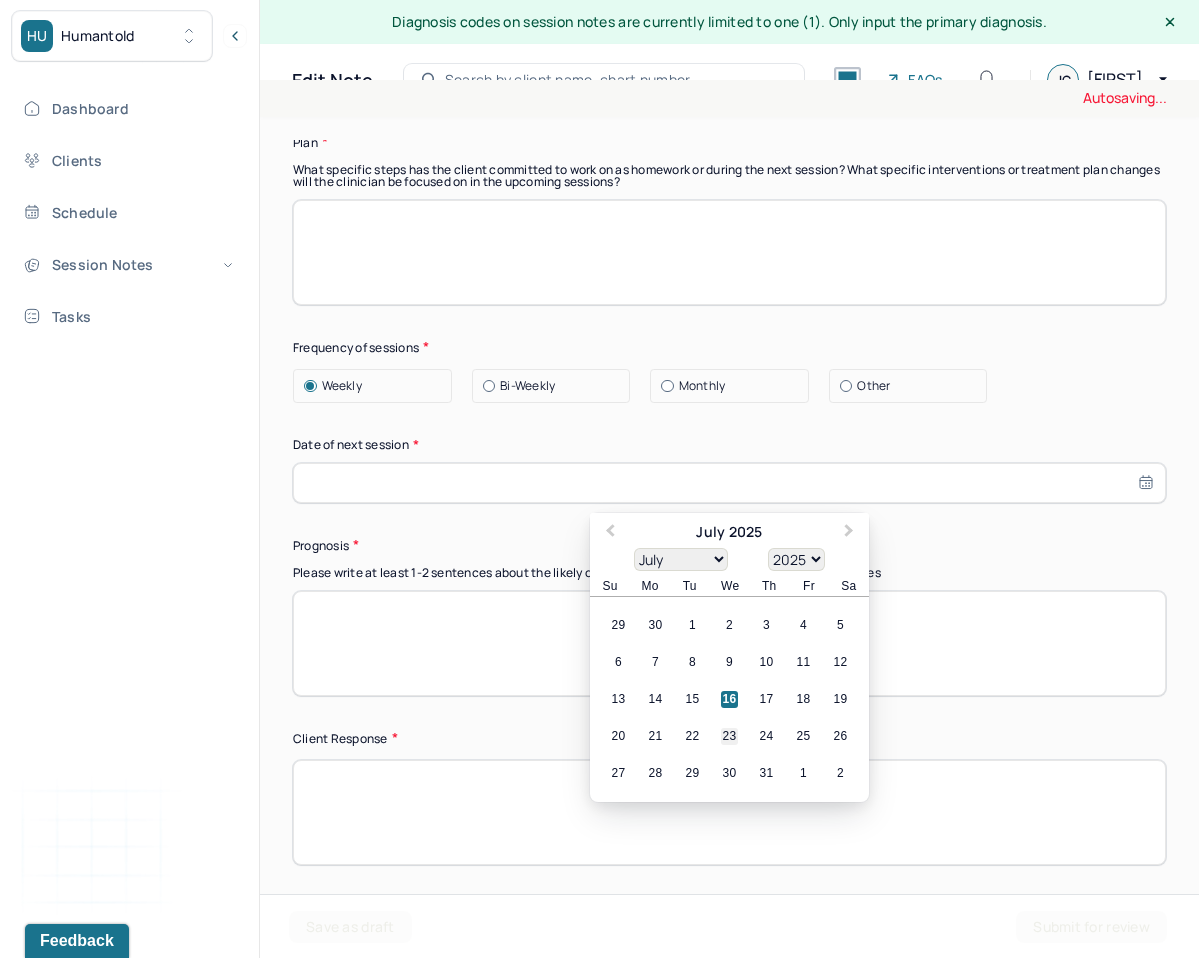 click on "23" at bounding box center [729, 736] 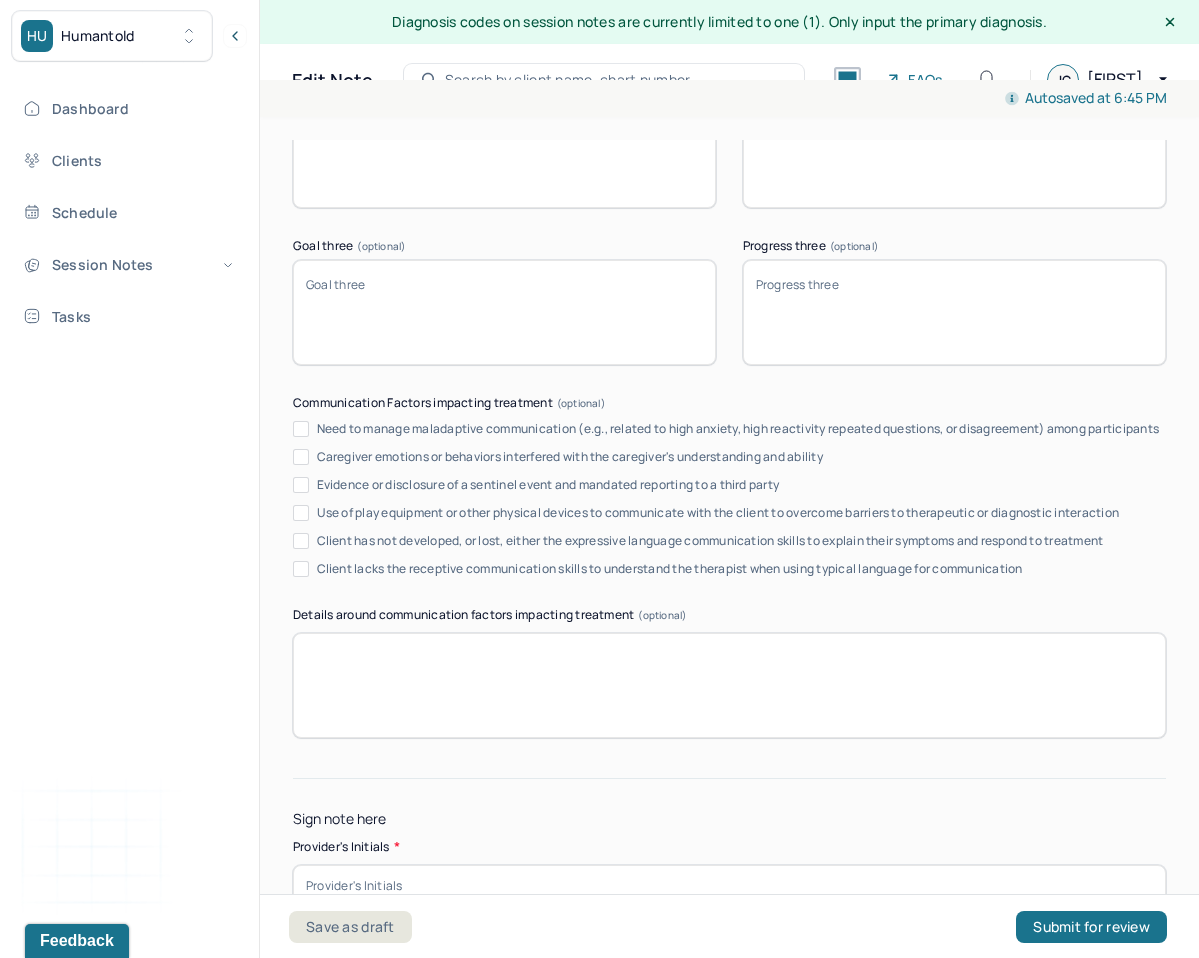 scroll, scrollTop: 3592, scrollLeft: 0, axis: vertical 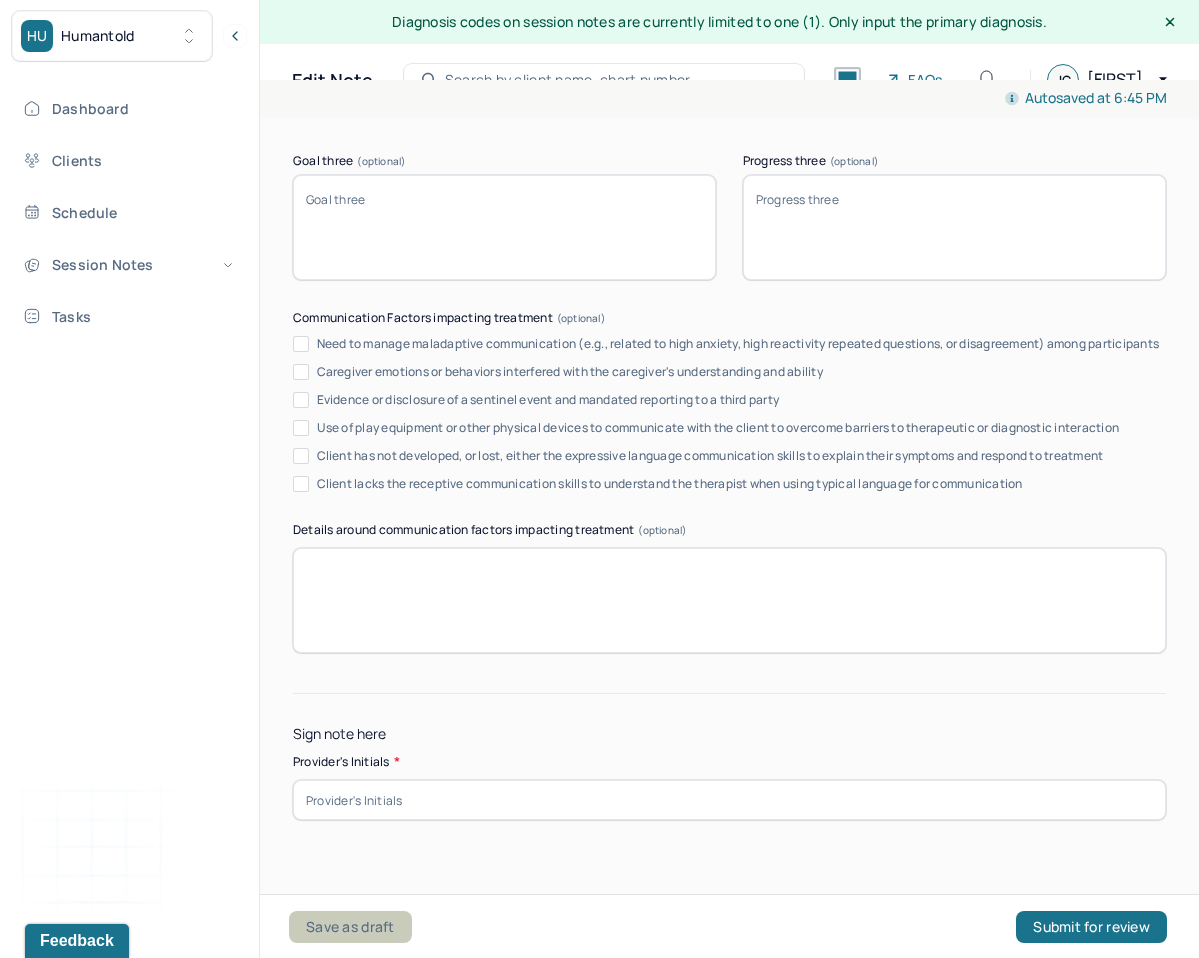 click on "Save as draft" at bounding box center (350, 927) 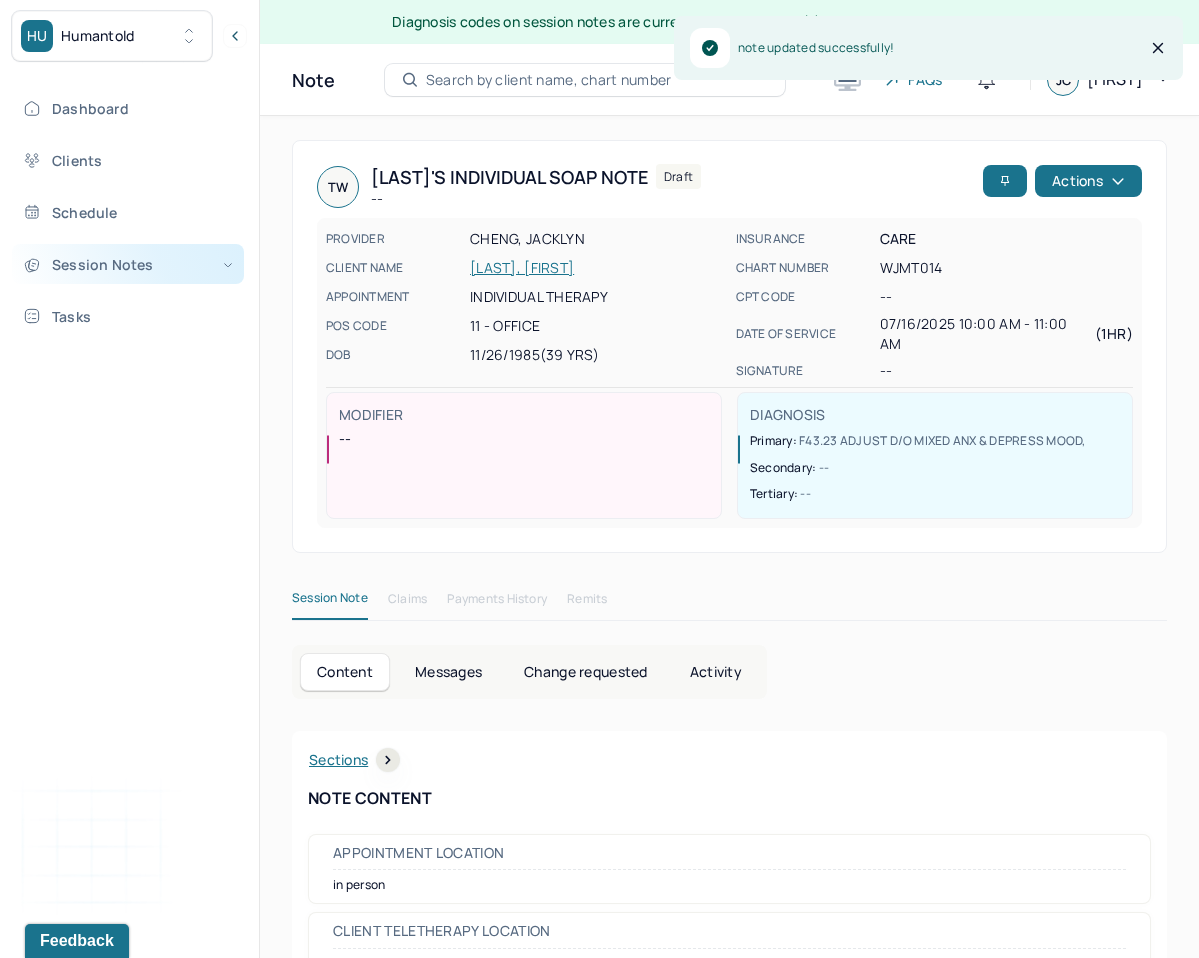 click on "Session Notes" at bounding box center [128, 264] 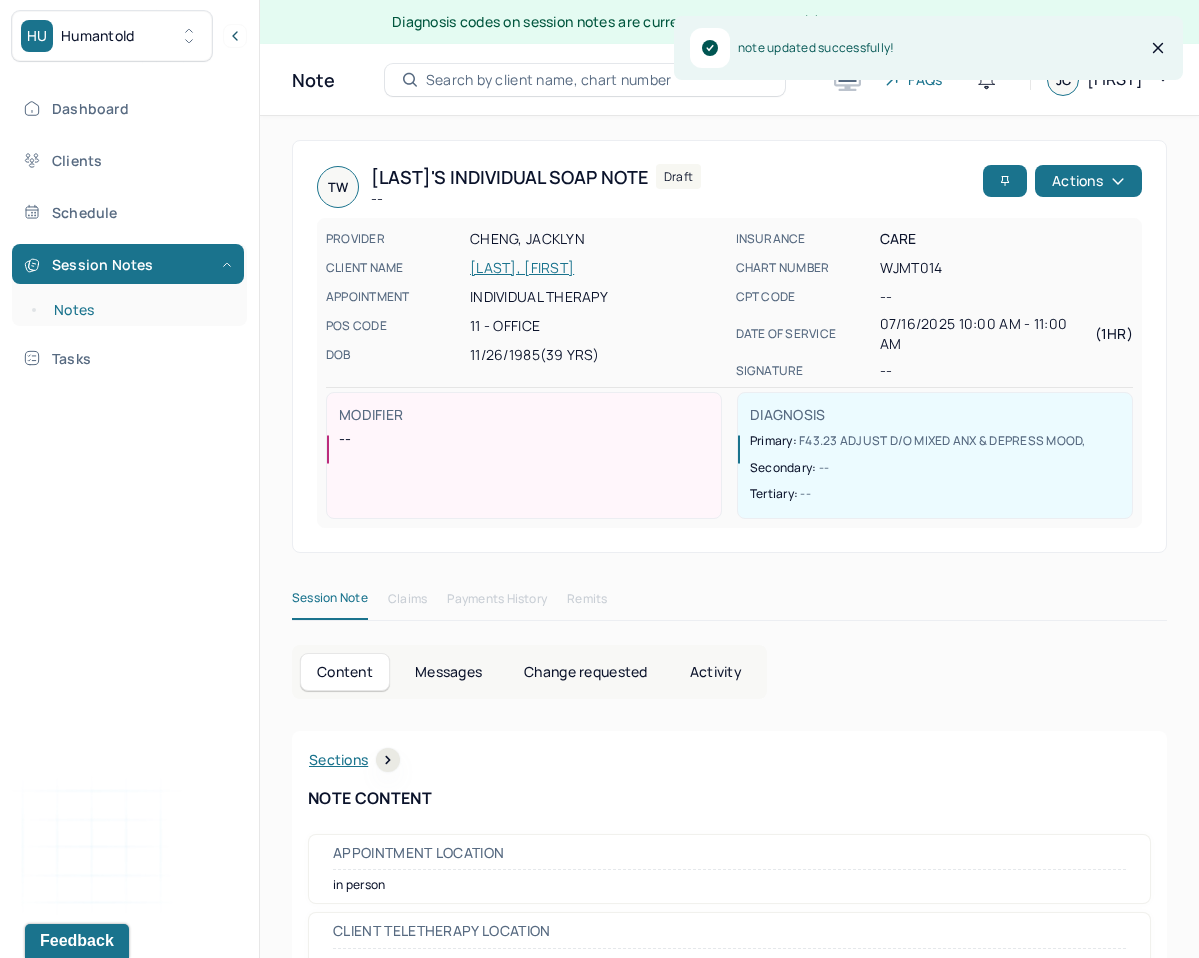 click on "Notes" at bounding box center (139, 310) 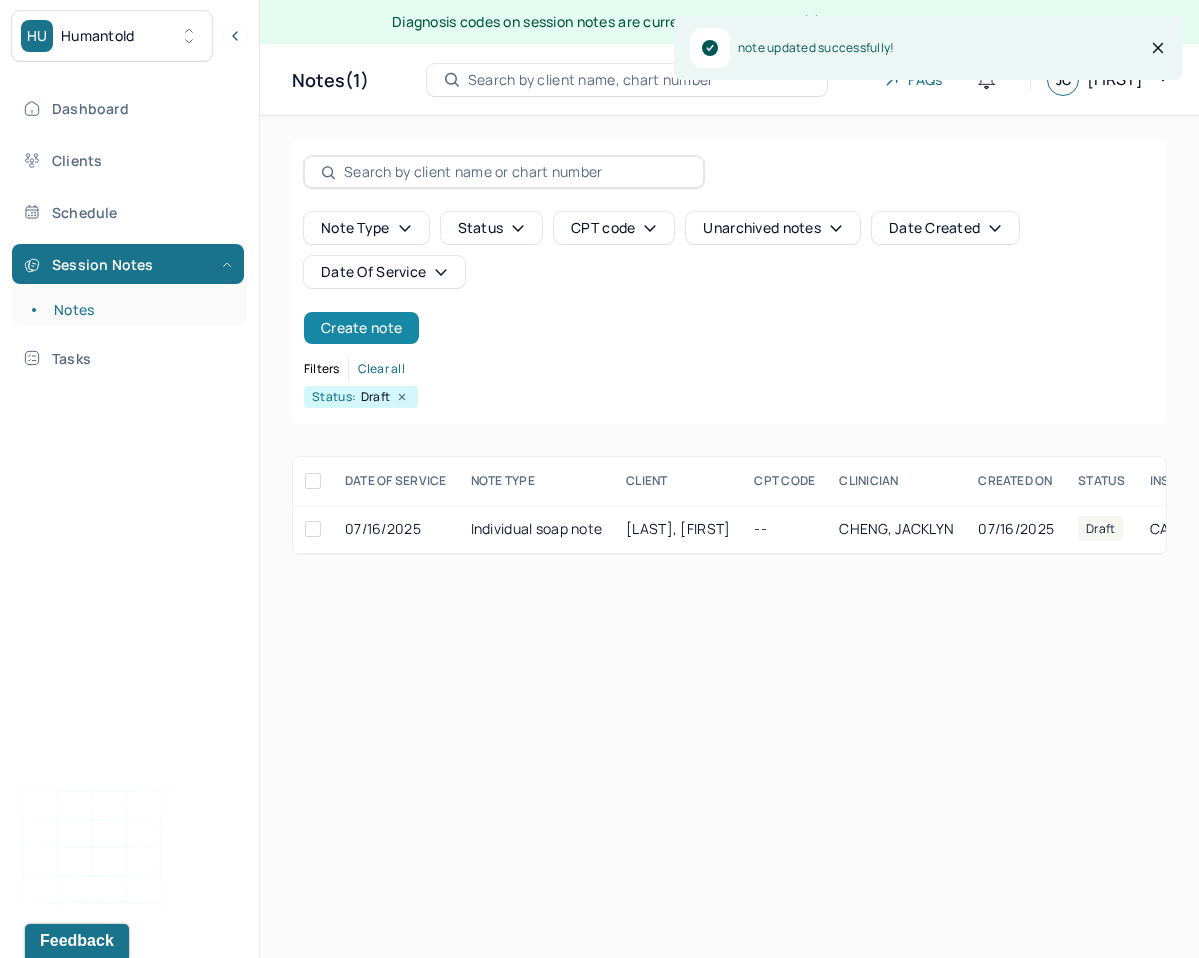 click on "Create note" at bounding box center (361, 328) 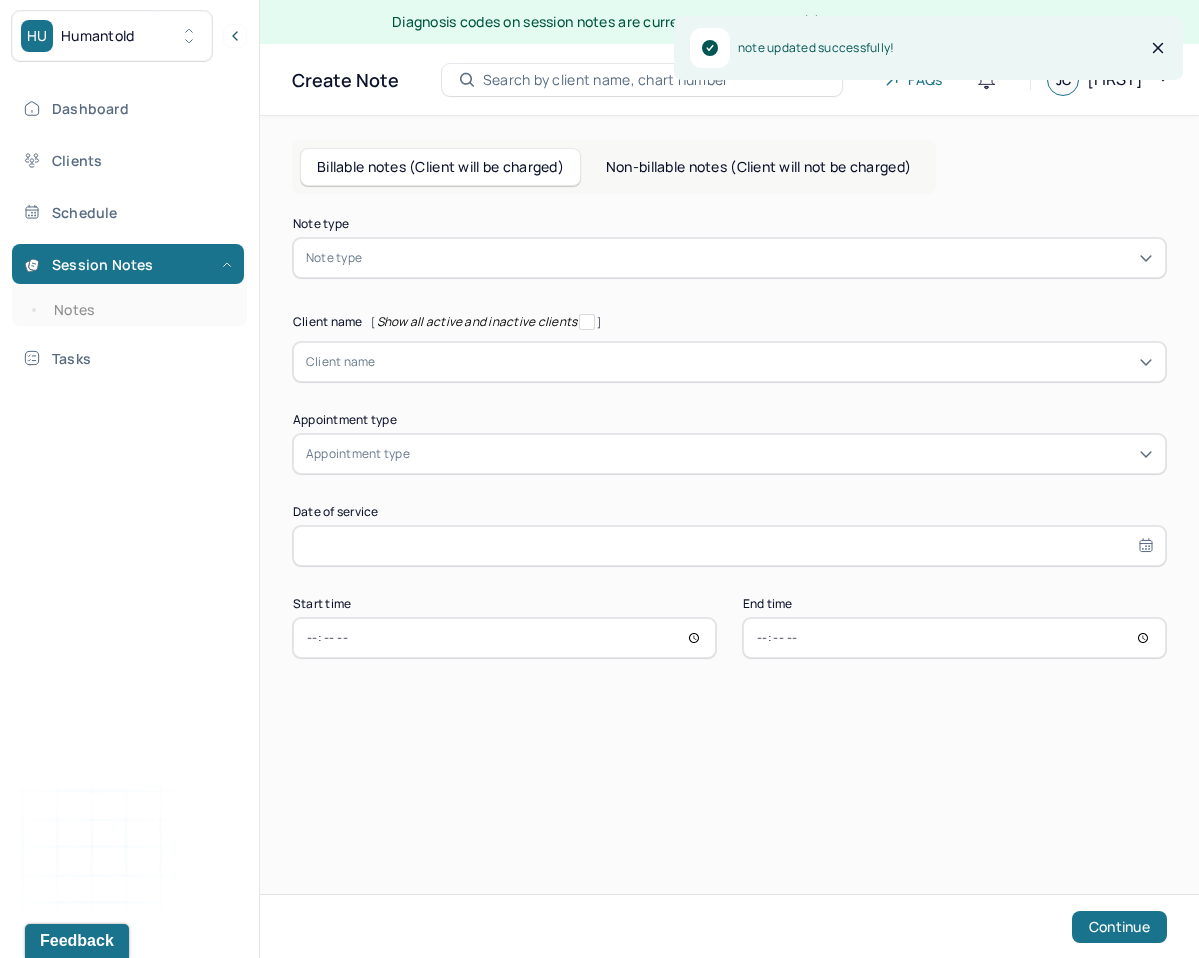 click at bounding box center [759, 258] 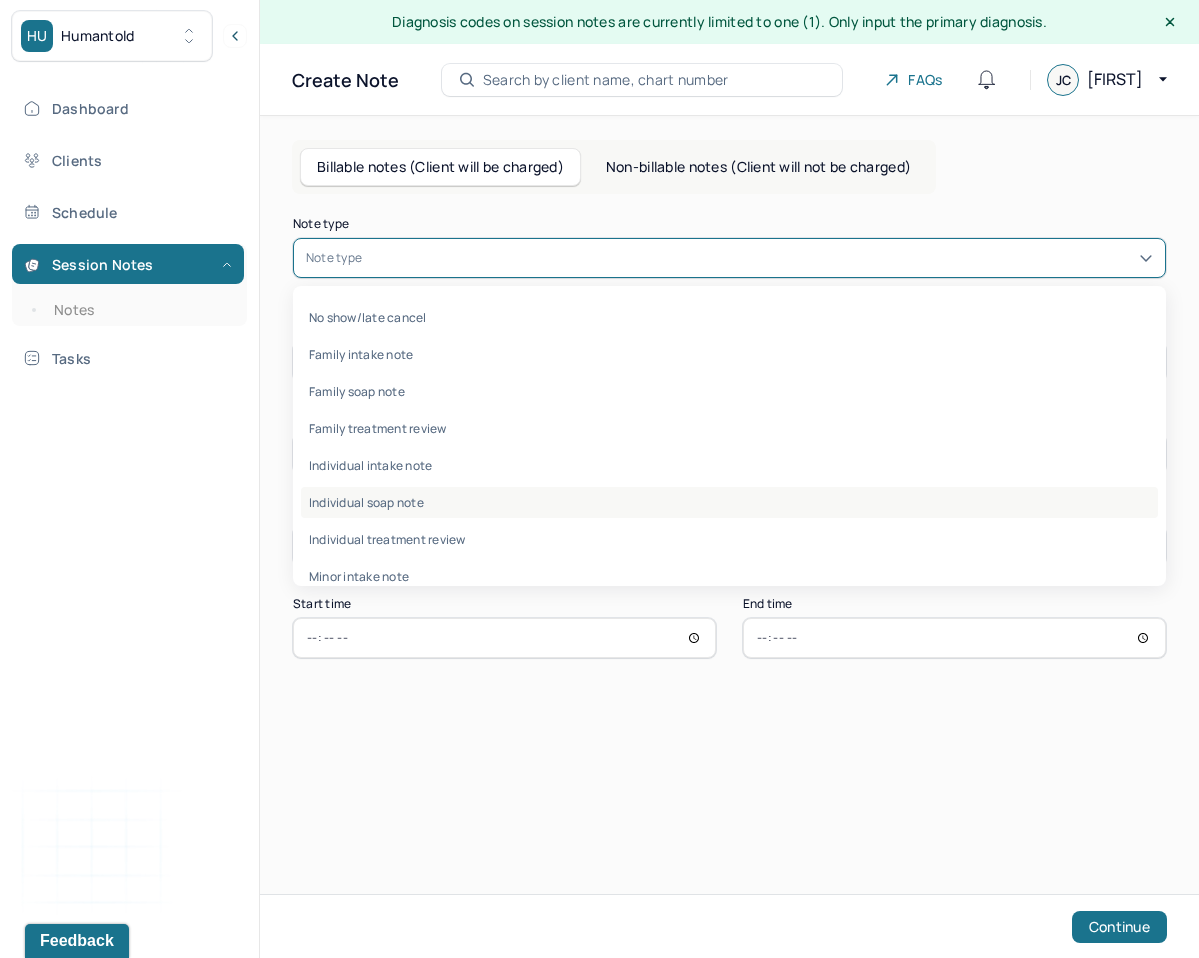 click on "Individual soap note" at bounding box center [729, 502] 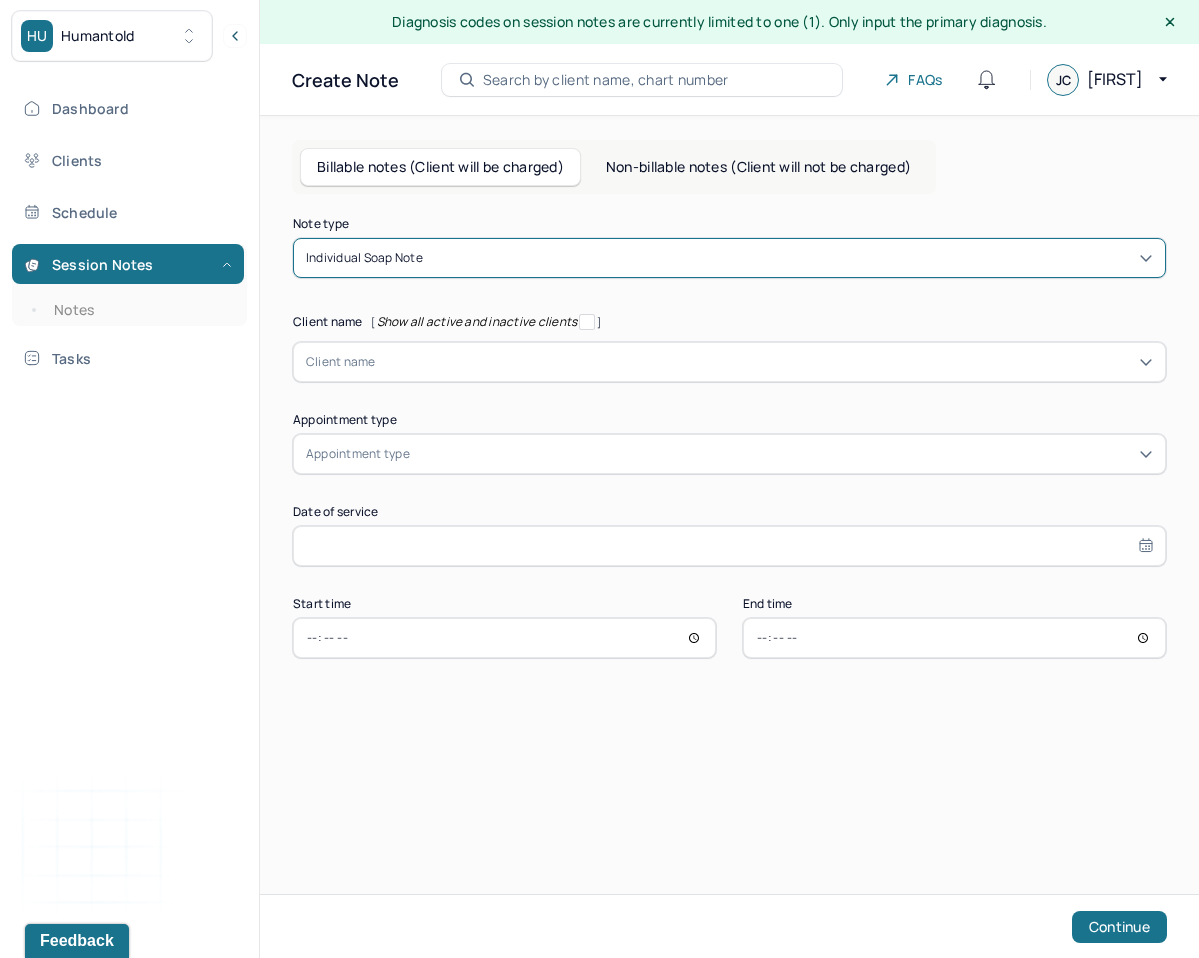 click at bounding box center [764, 362] 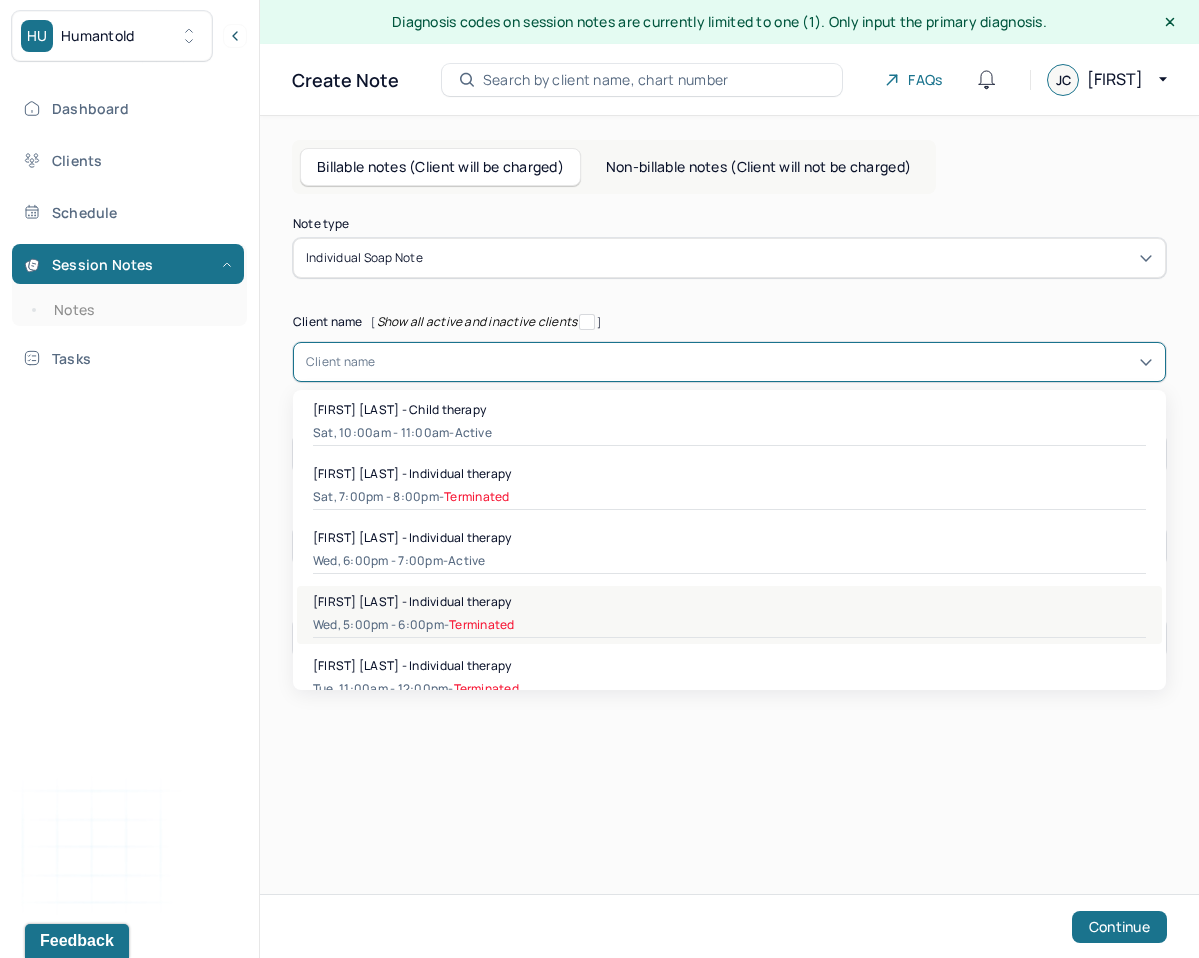 scroll, scrollTop: 53, scrollLeft: 0, axis: vertical 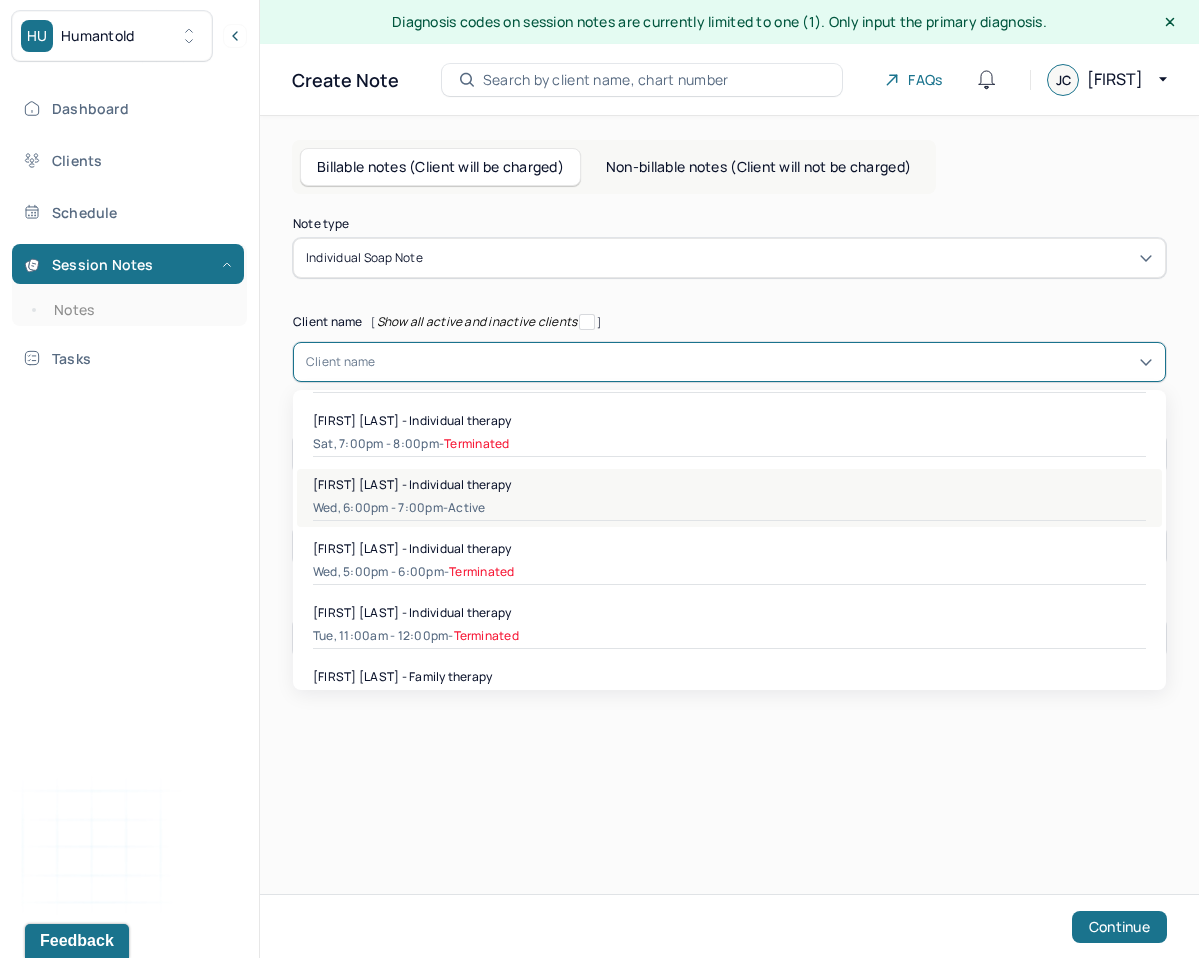 click on "Darren Hwang - Individual therapy" at bounding box center (412, 484) 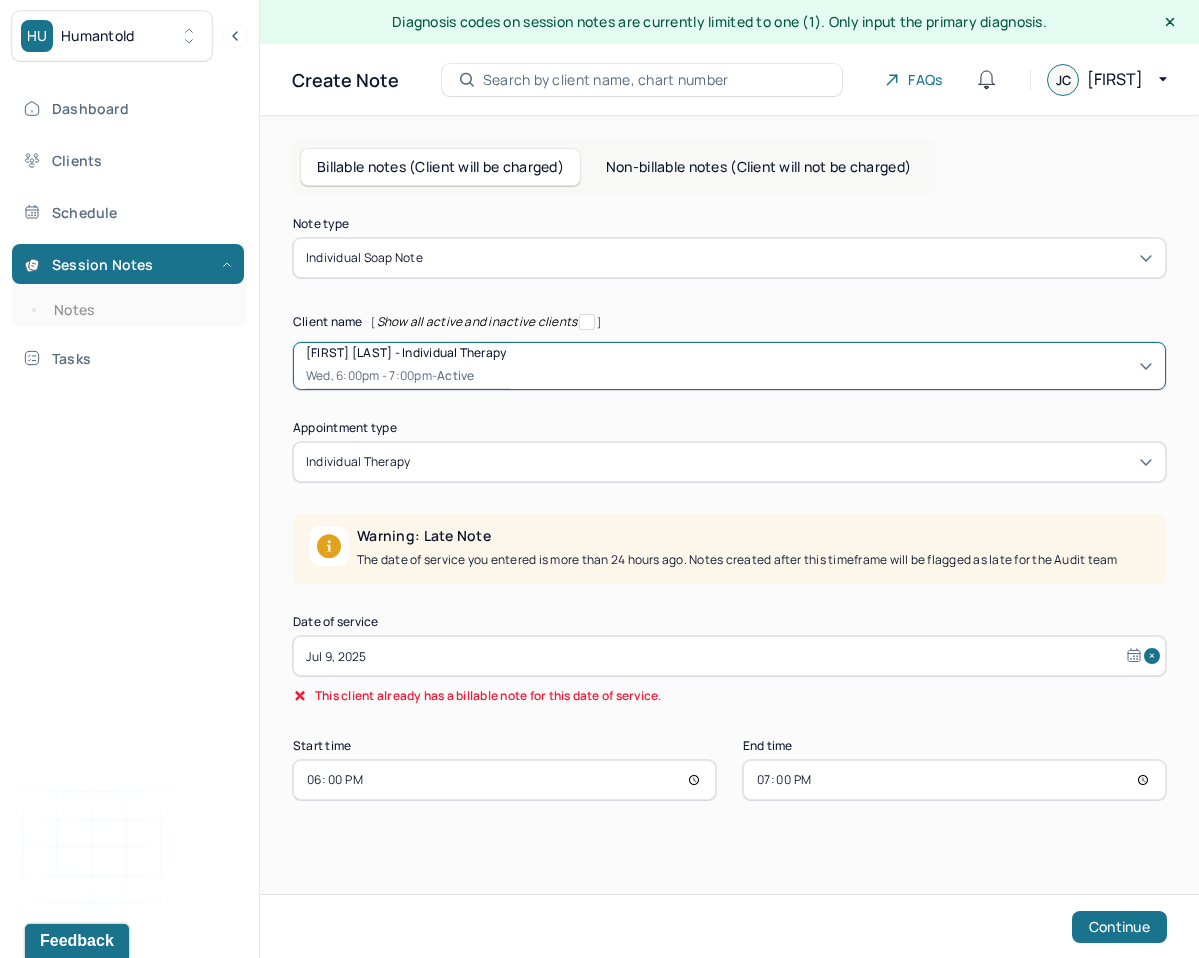 click on "Jul 9, 2025" at bounding box center [729, 656] 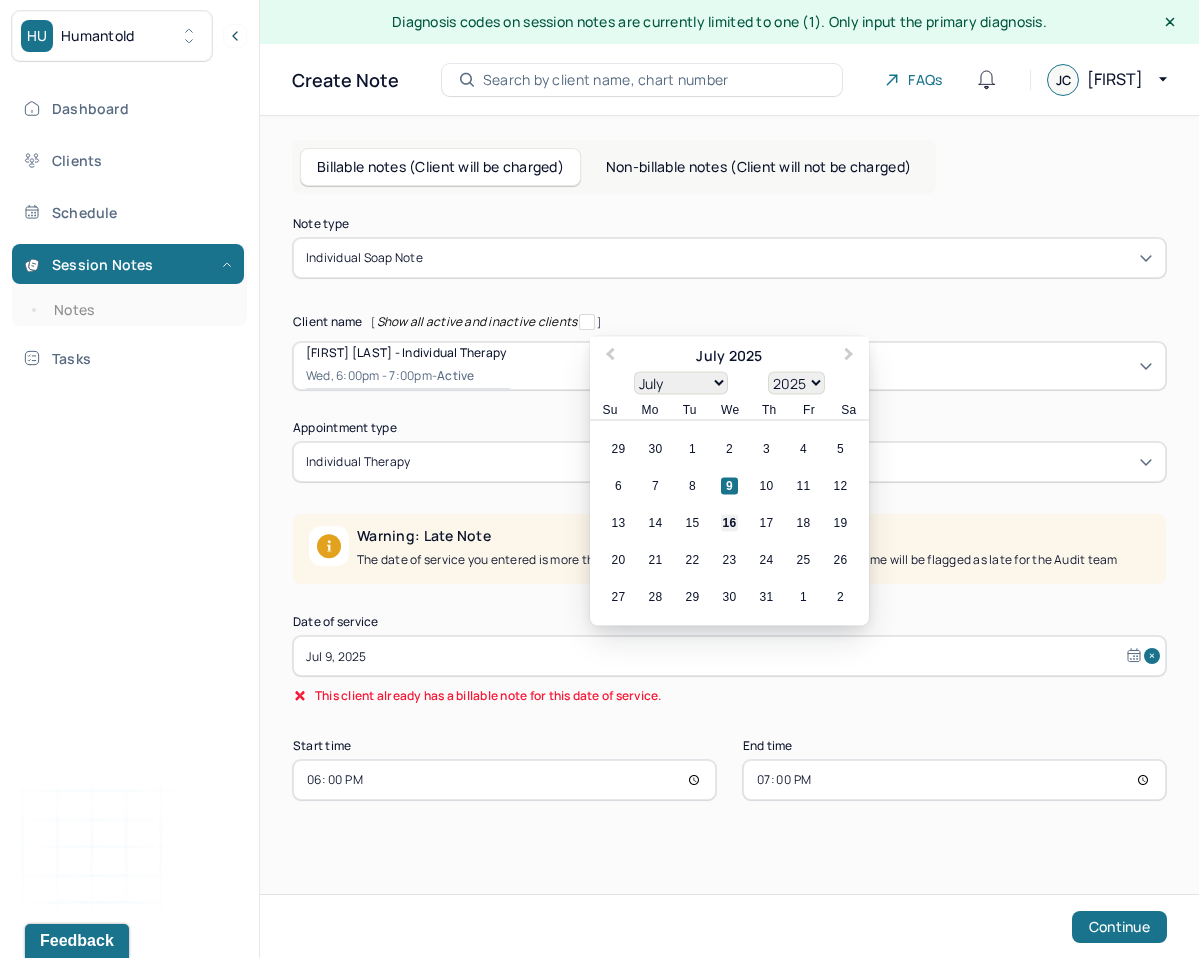 click on "16" at bounding box center [729, 523] 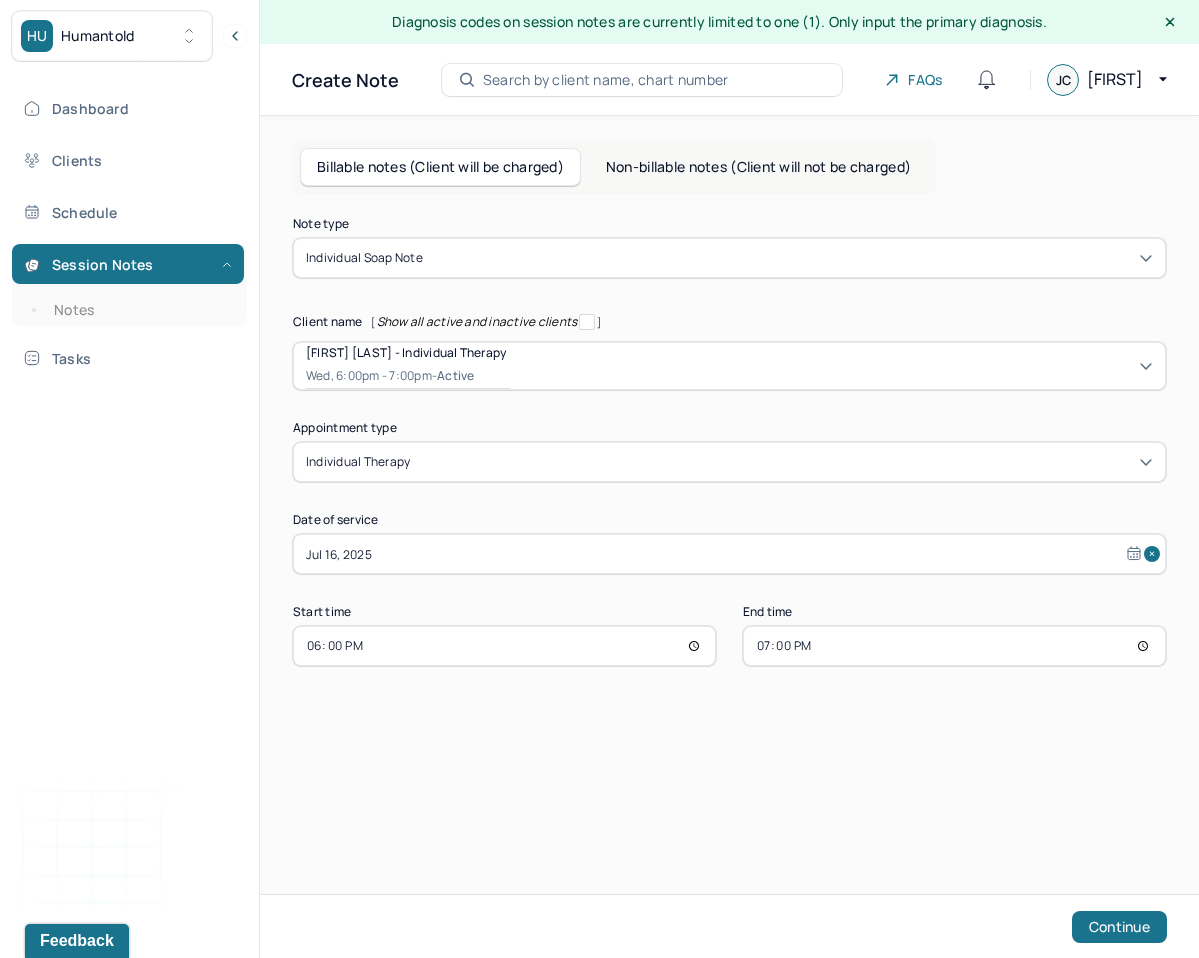 click on "18:00" at bounding box center [504, 646] 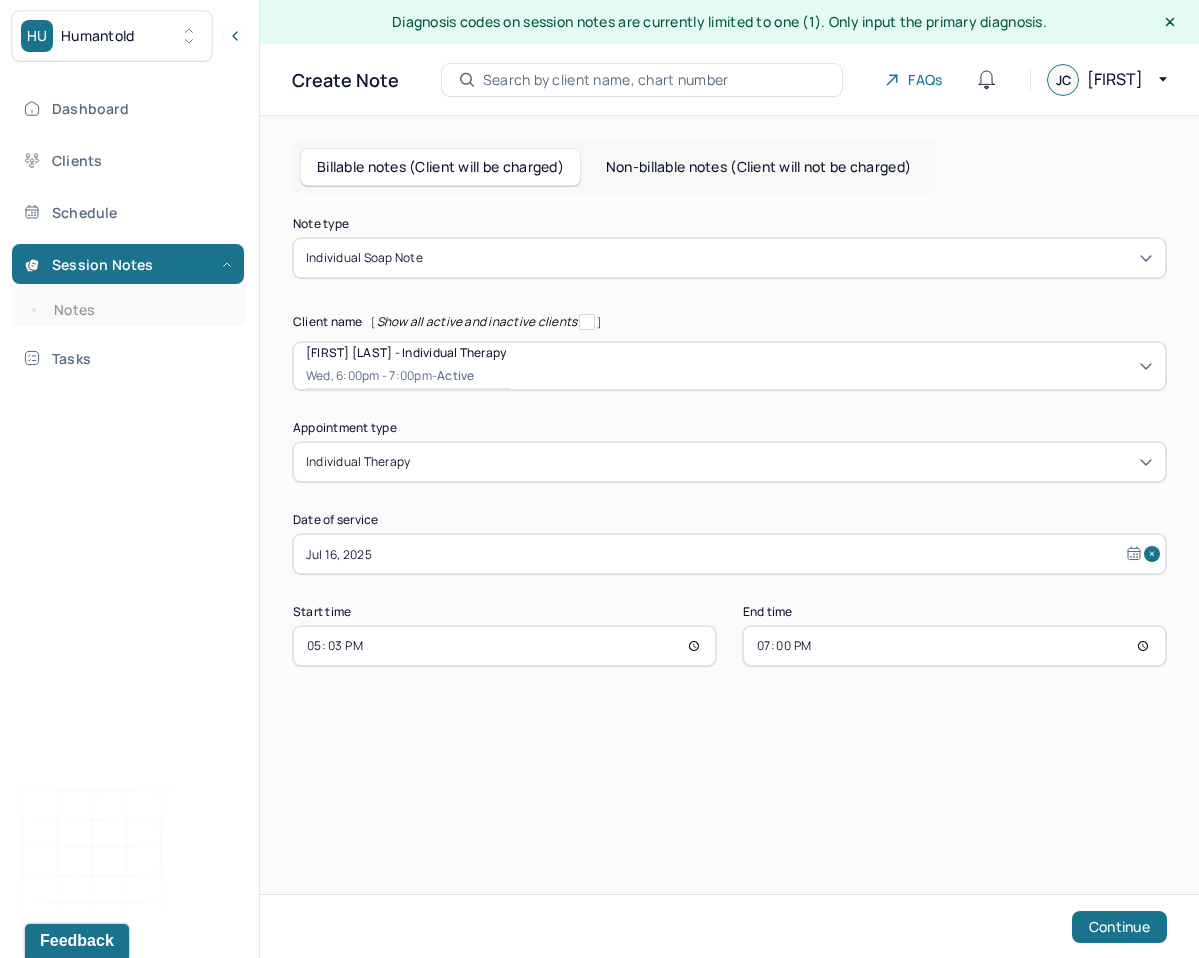 type on "17:30" 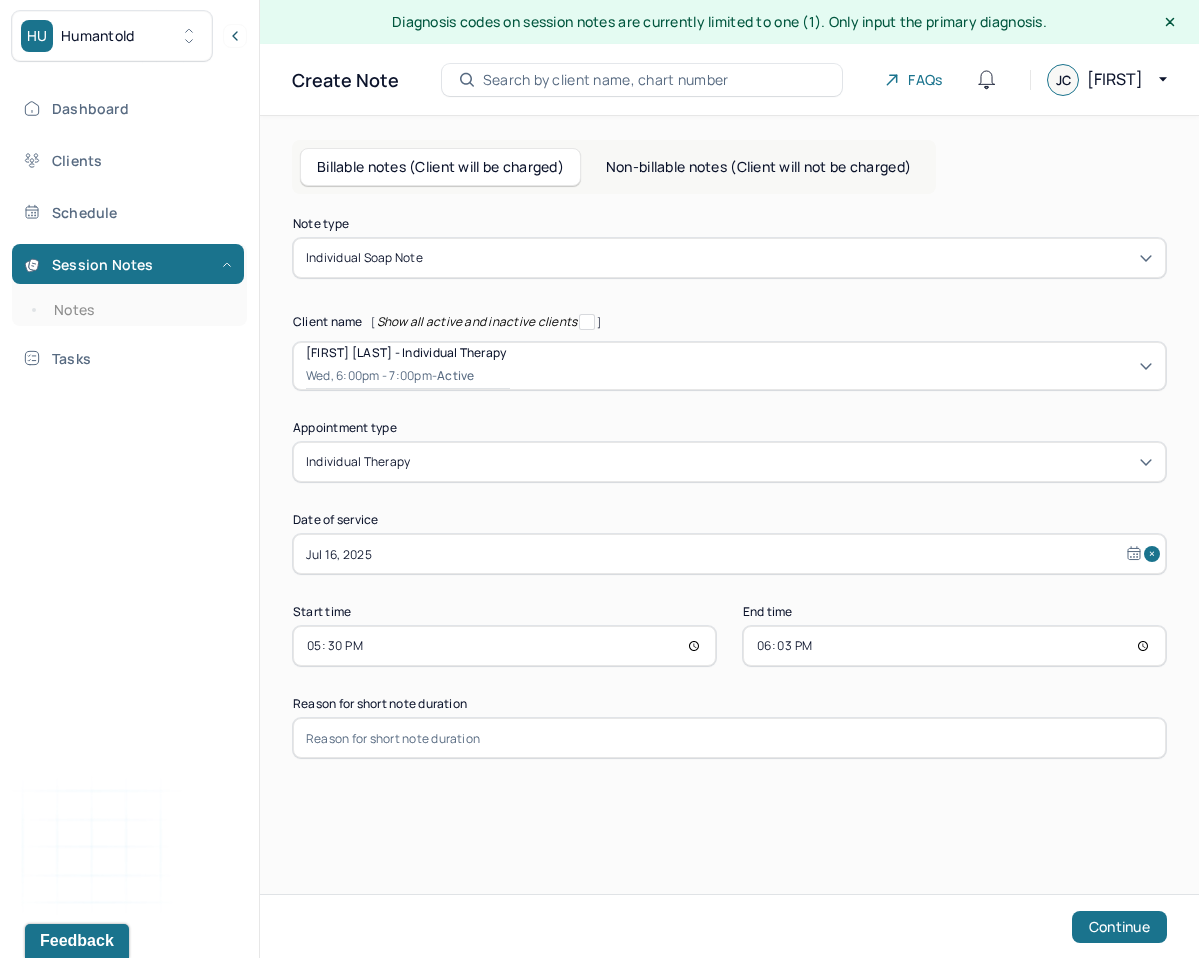 type on "18:30" 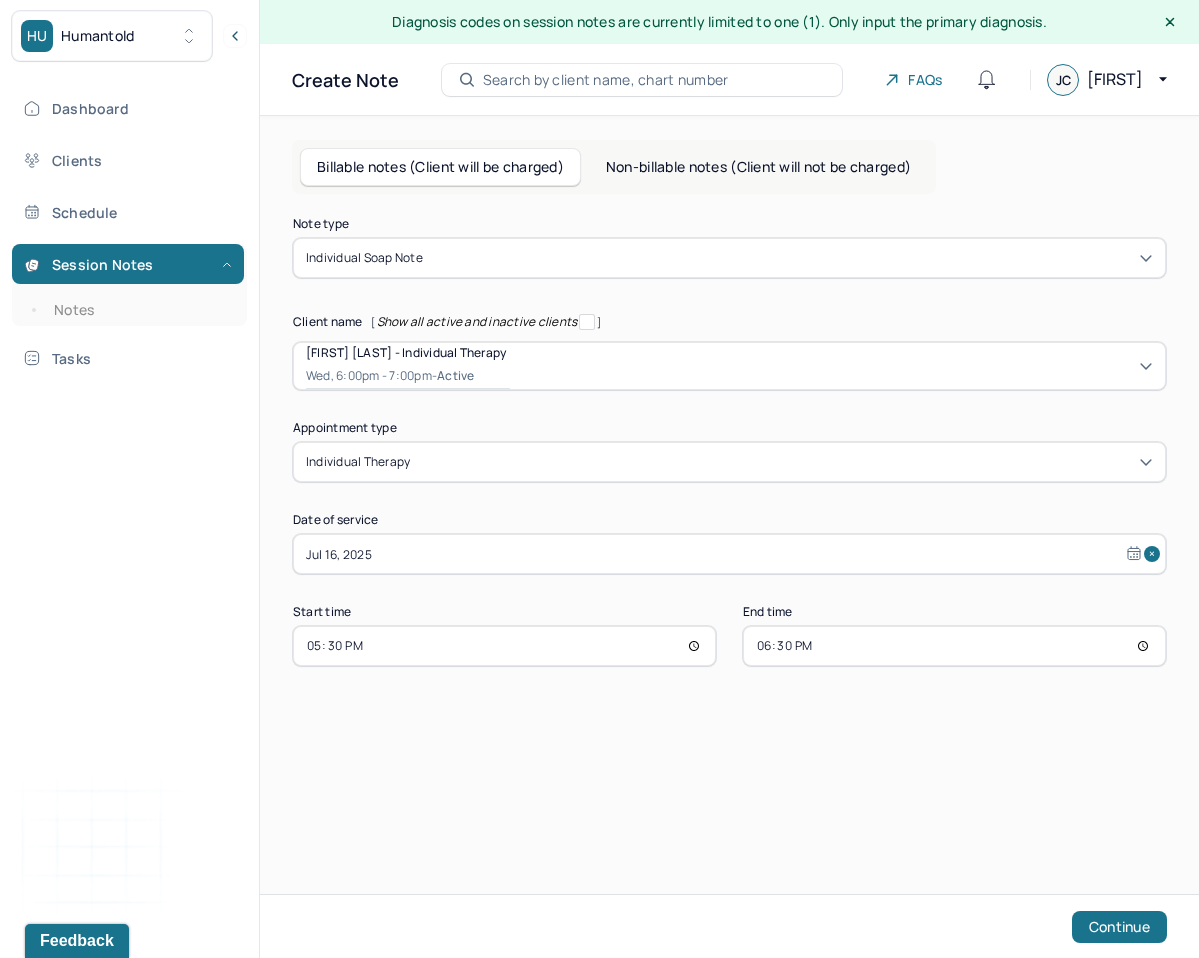 click on "Continue" at bounding box center (729, 926) 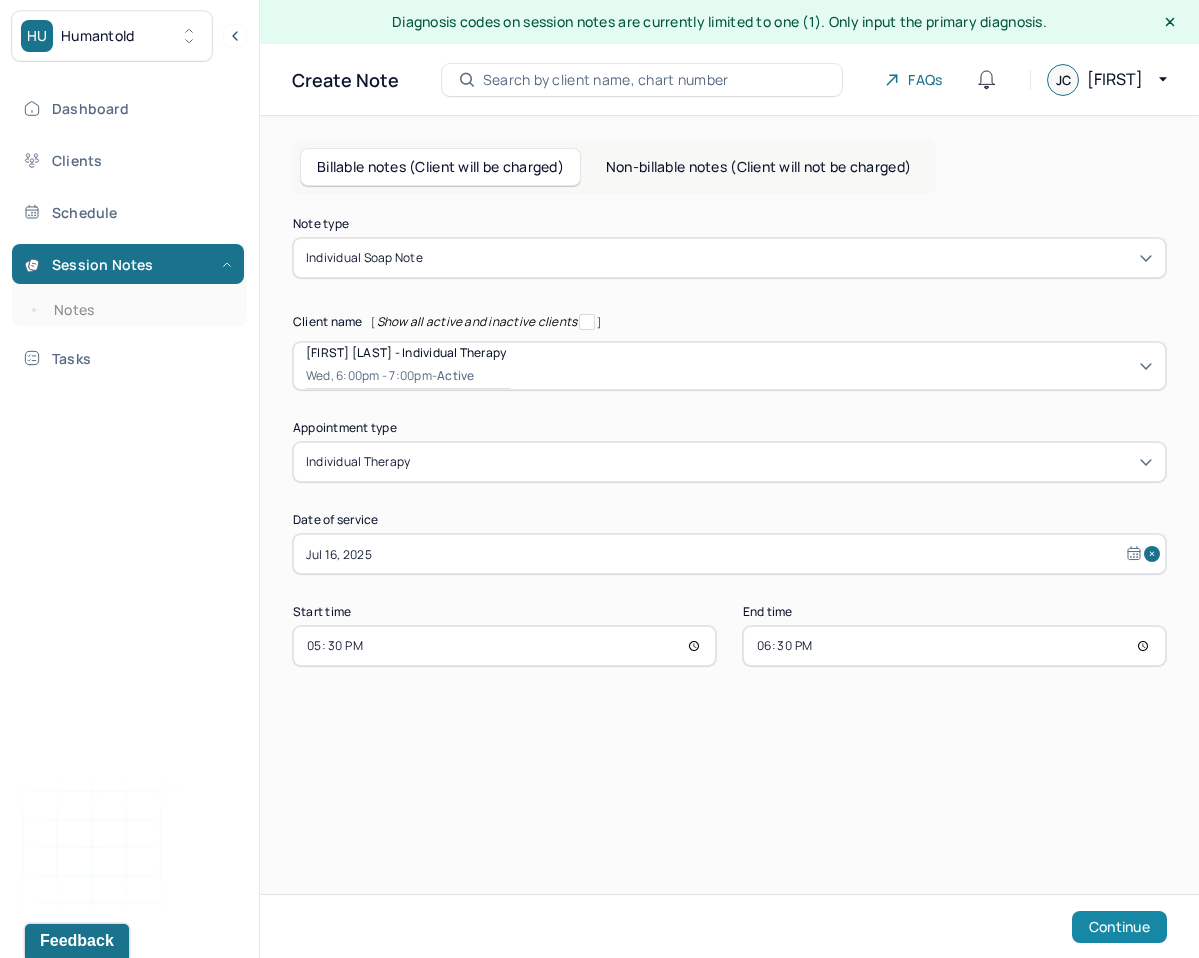click on "Continue" at bounding box center [1119, 927] 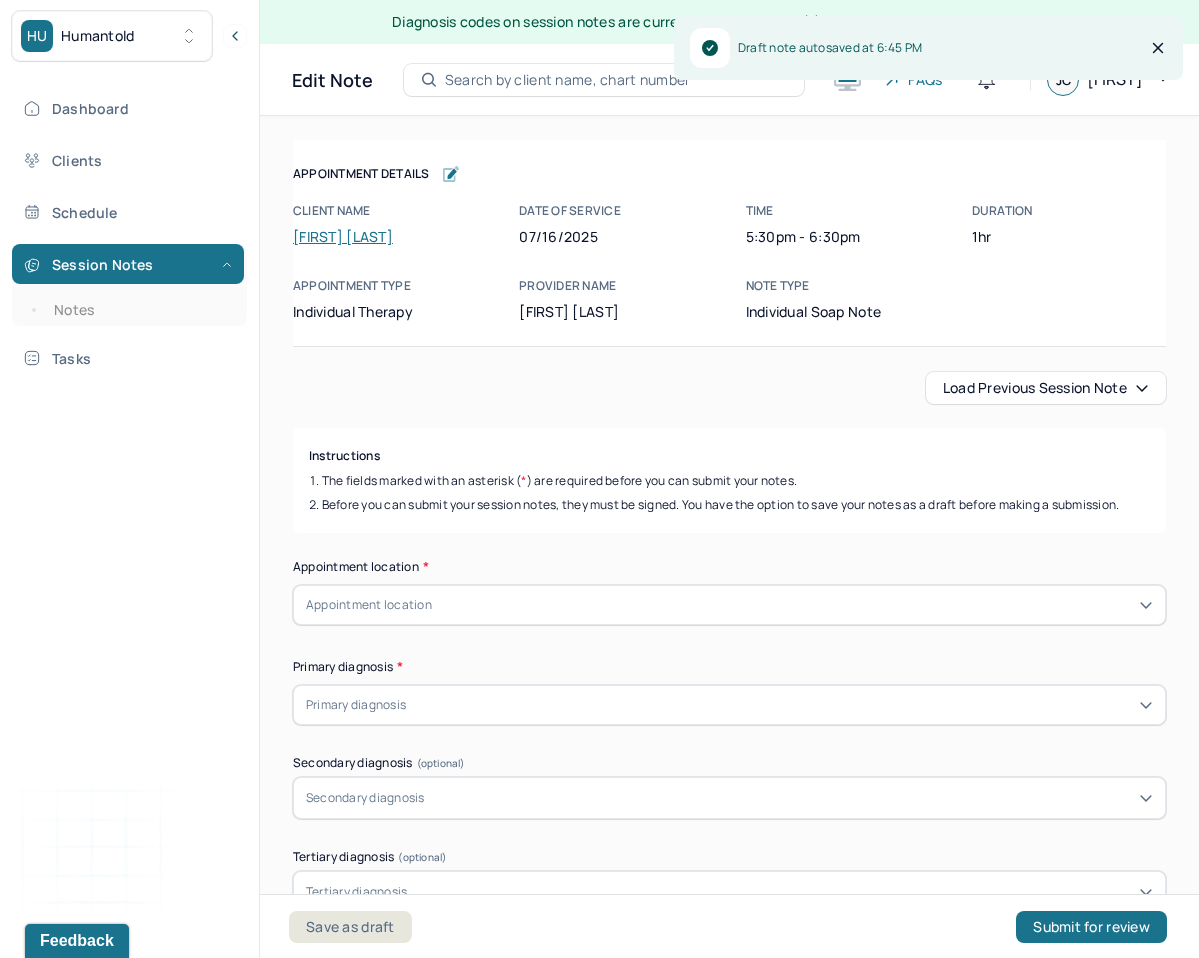 click on "Load previous session note" at bounding box center [1046, 388] 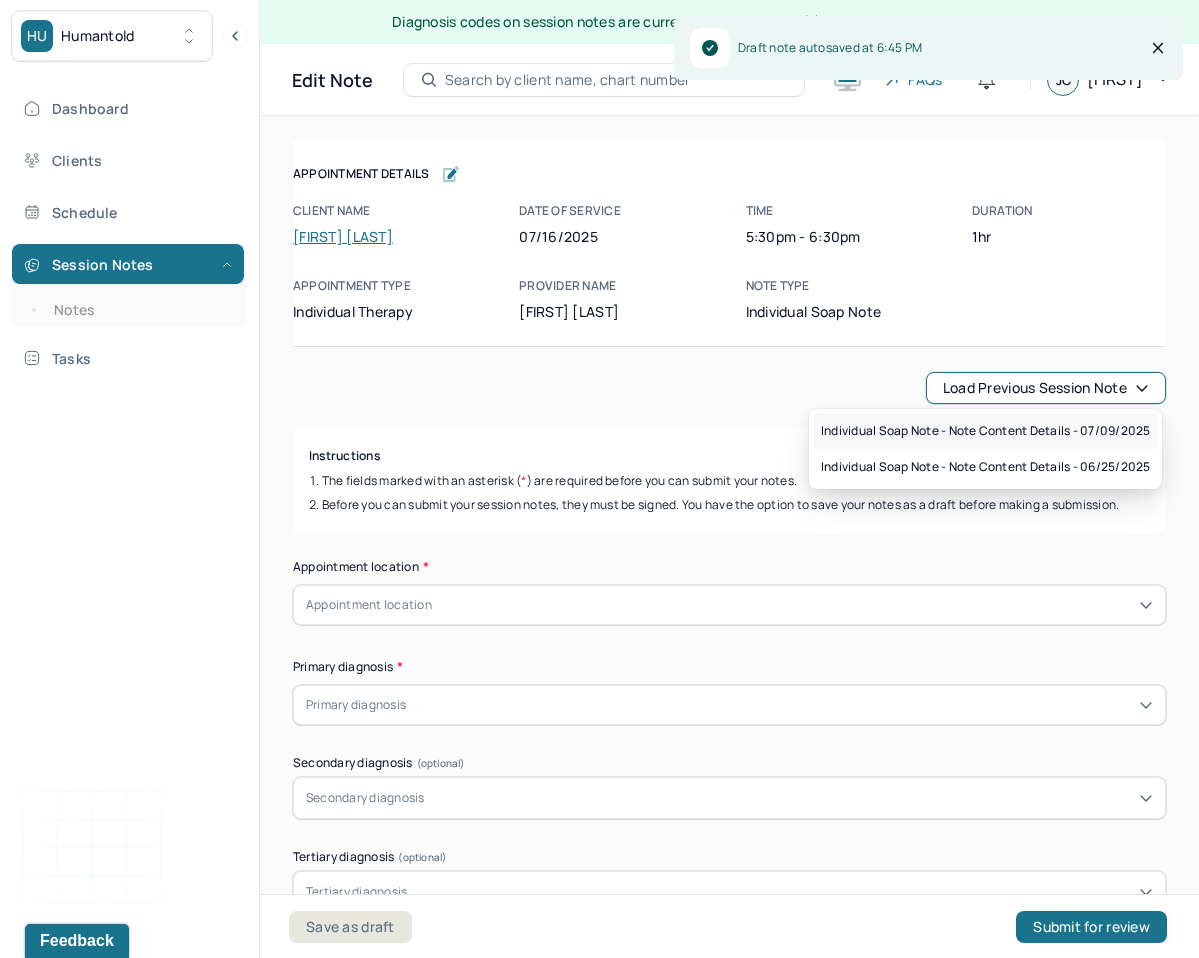 click on "Individual soap note   - Note content Details -   07/09/2025" at bounding box center (985, 431) 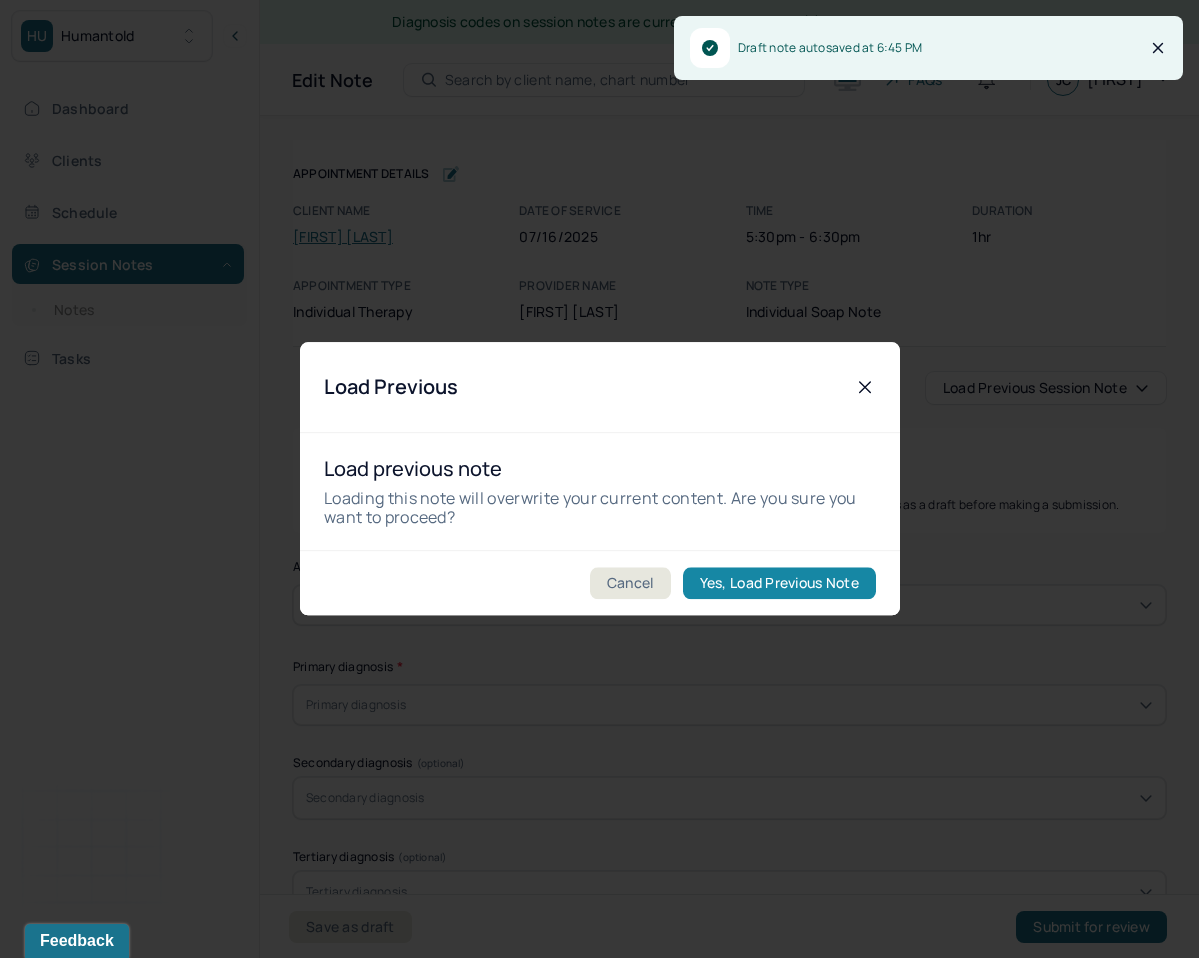 click on "Yes, Load Previous Note" at bounding box center [778, 584] 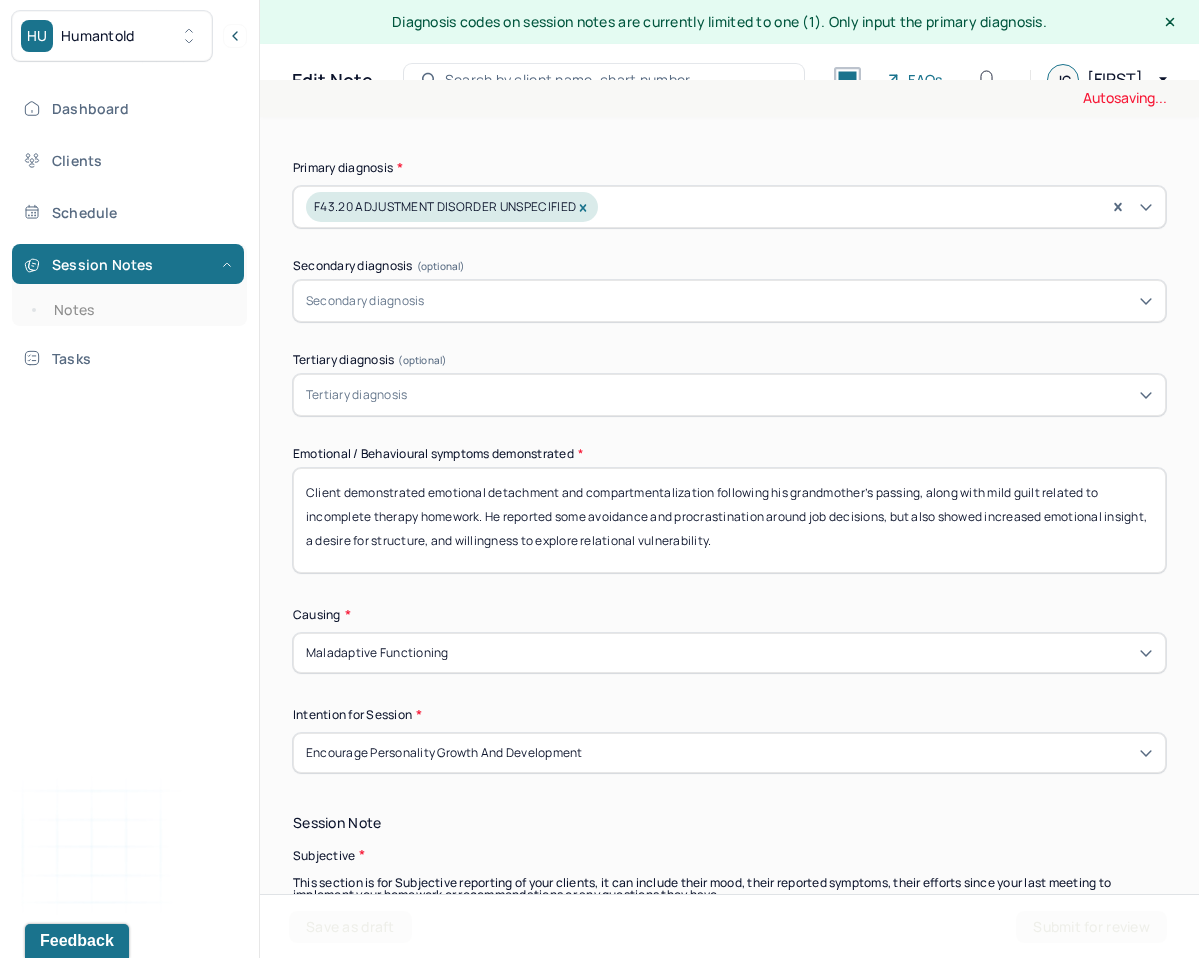 scroll, scrollTop: 680, scrollLeft: 0, axis: vertical 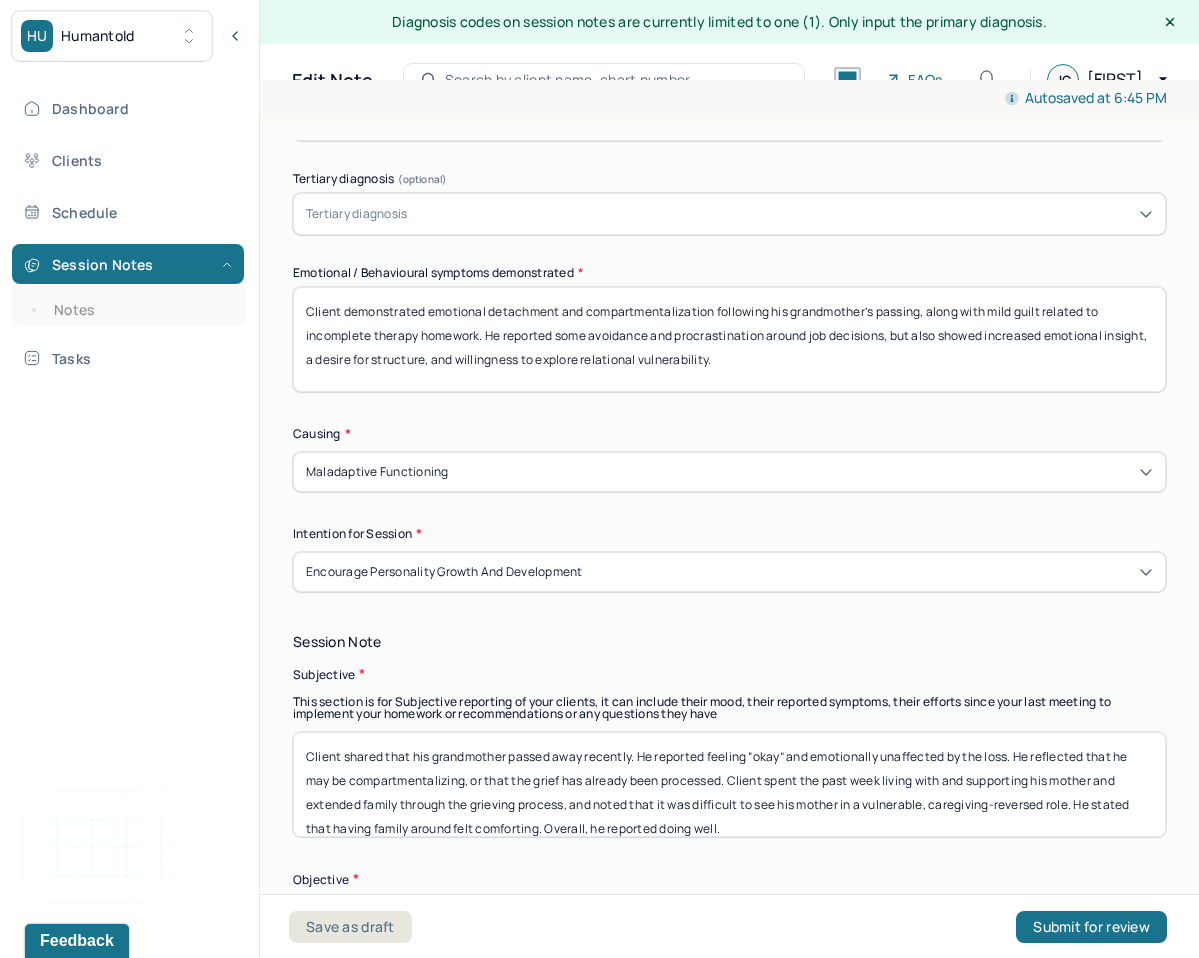 click on "Save as draft     Submit for review" at bounding box center [728, 926] 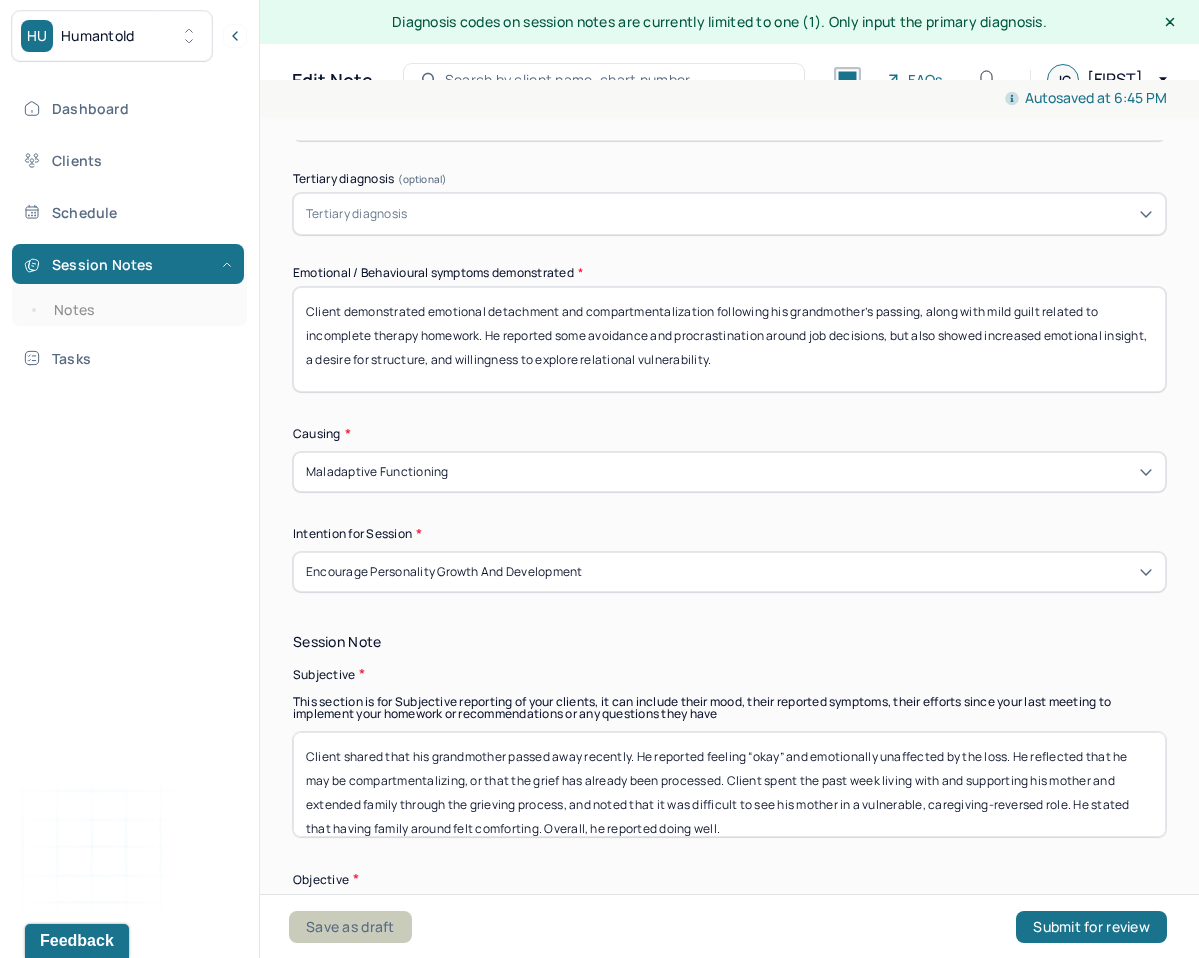 click on "Save as draft" at bounding box center [350, 927] 